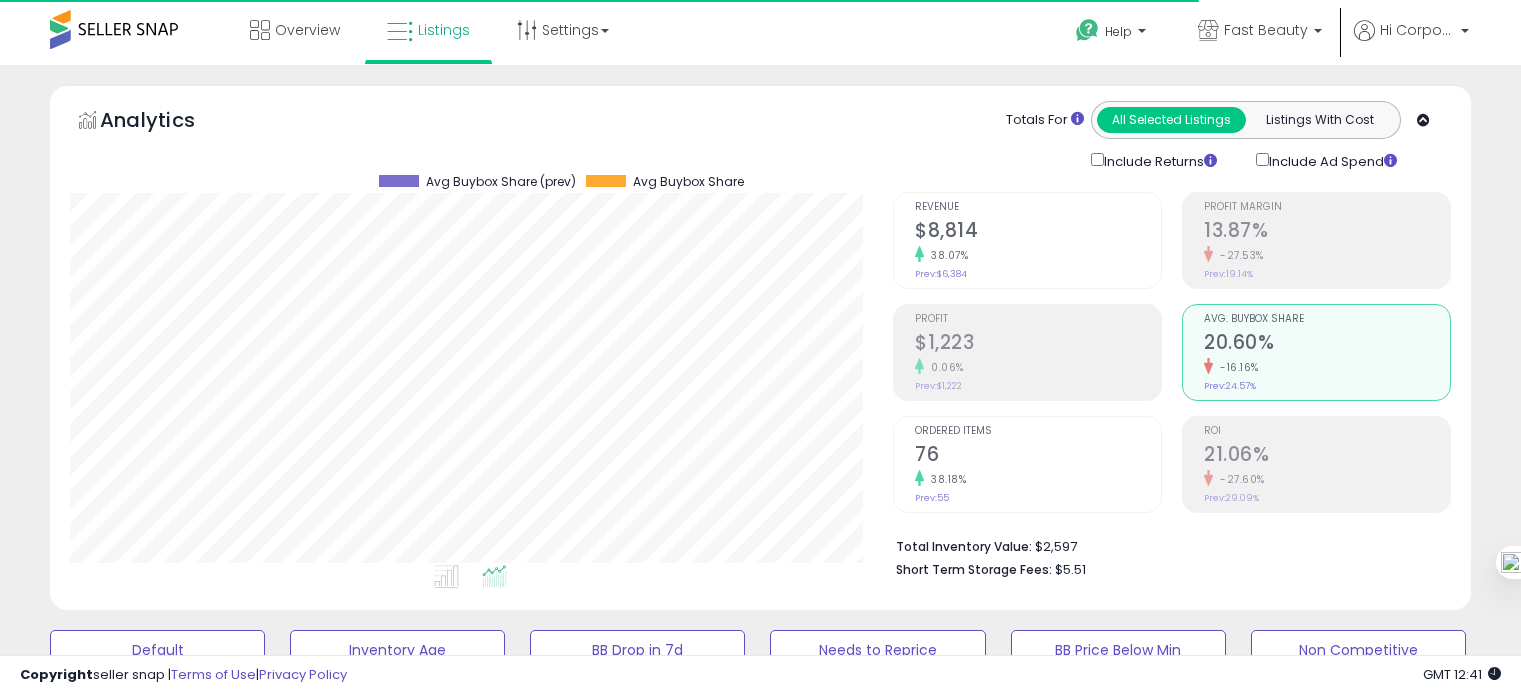 scroll, scrollTop: 828, scrollLeft: 0, axis: vertical 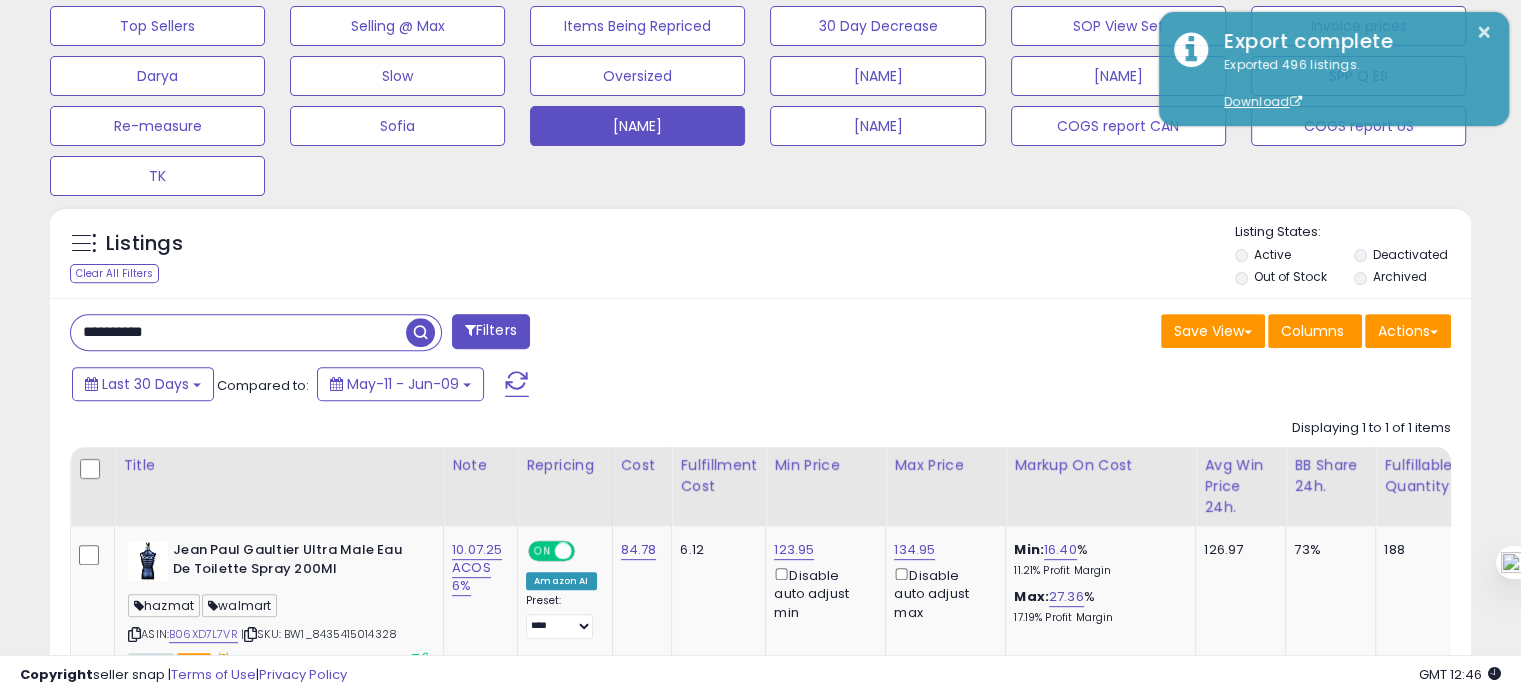 click on "**********" at bounding box center [238, 332] 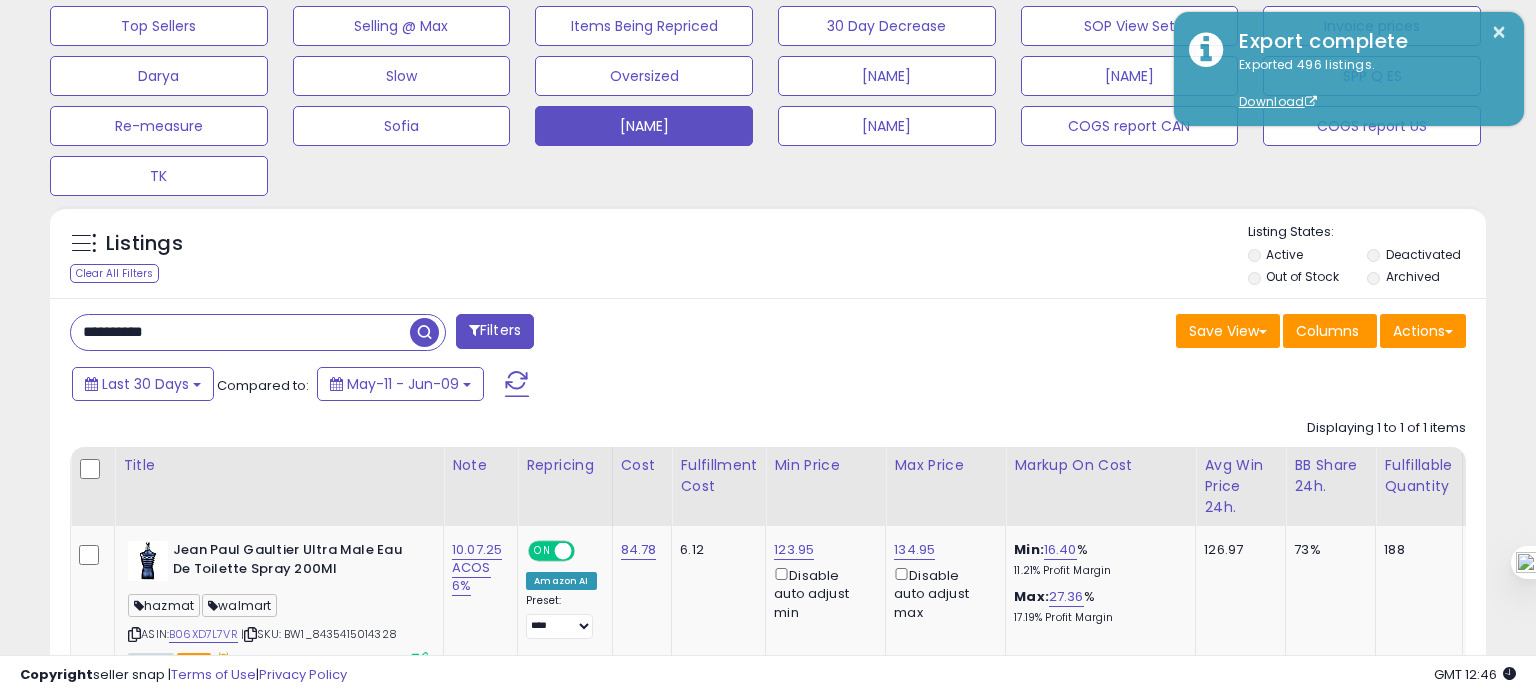 scroll, scrollTop: 999589, scrollLeft: 999168, axis: both 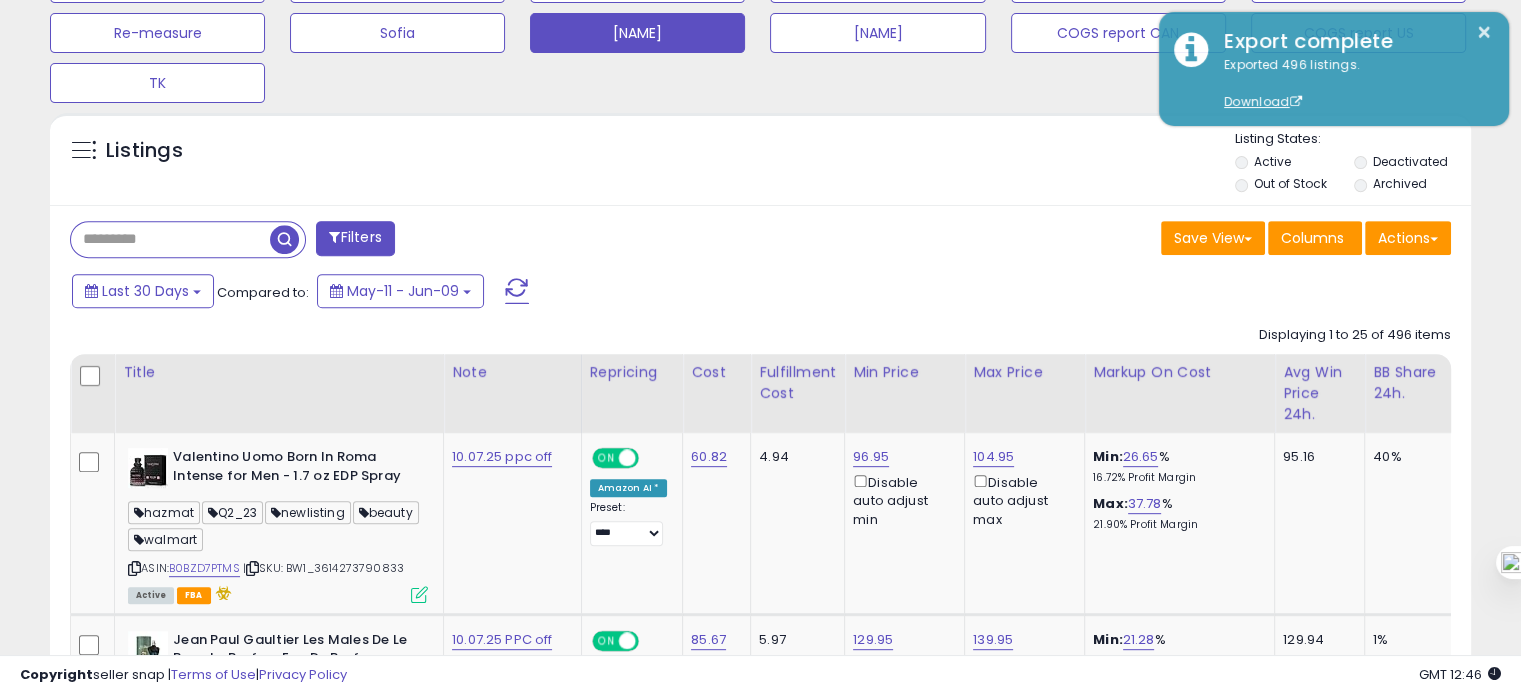 click at bounding box center (170, 239) 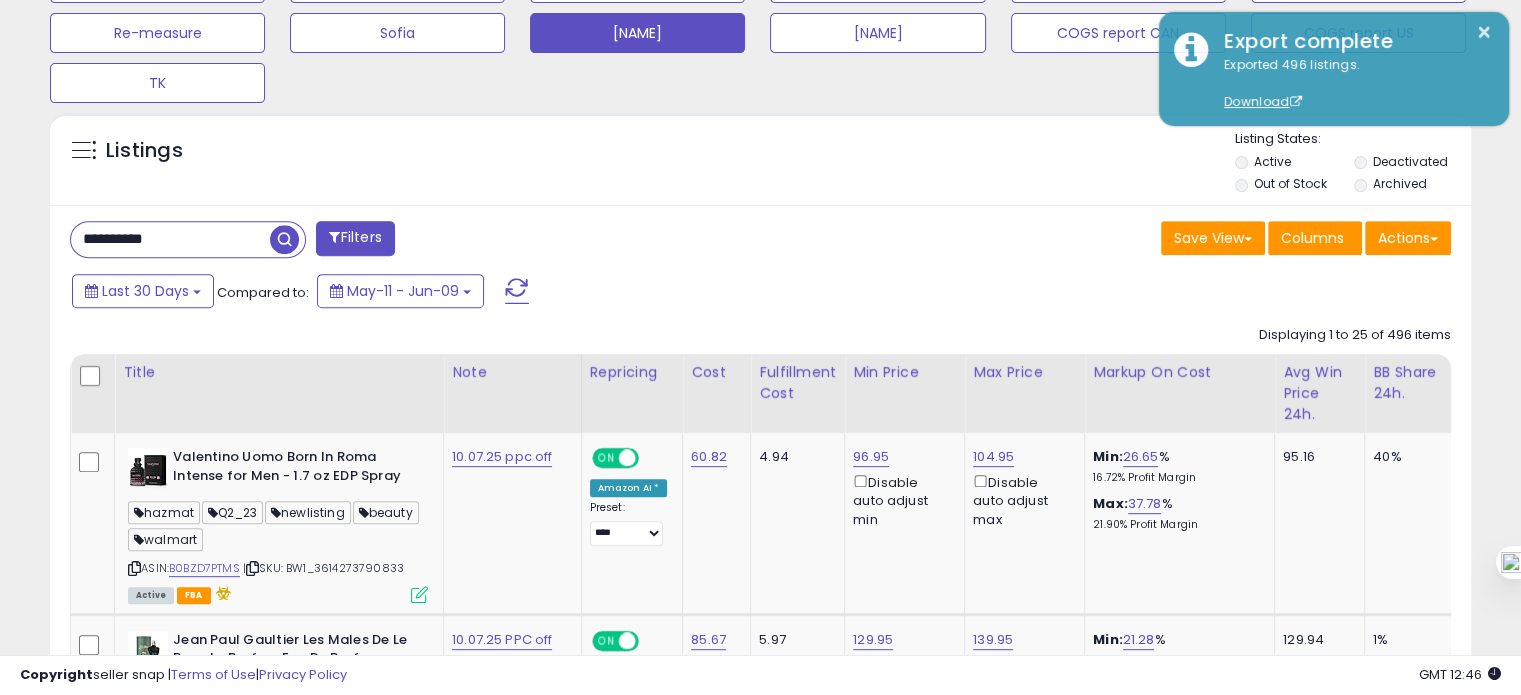 type on "**********" 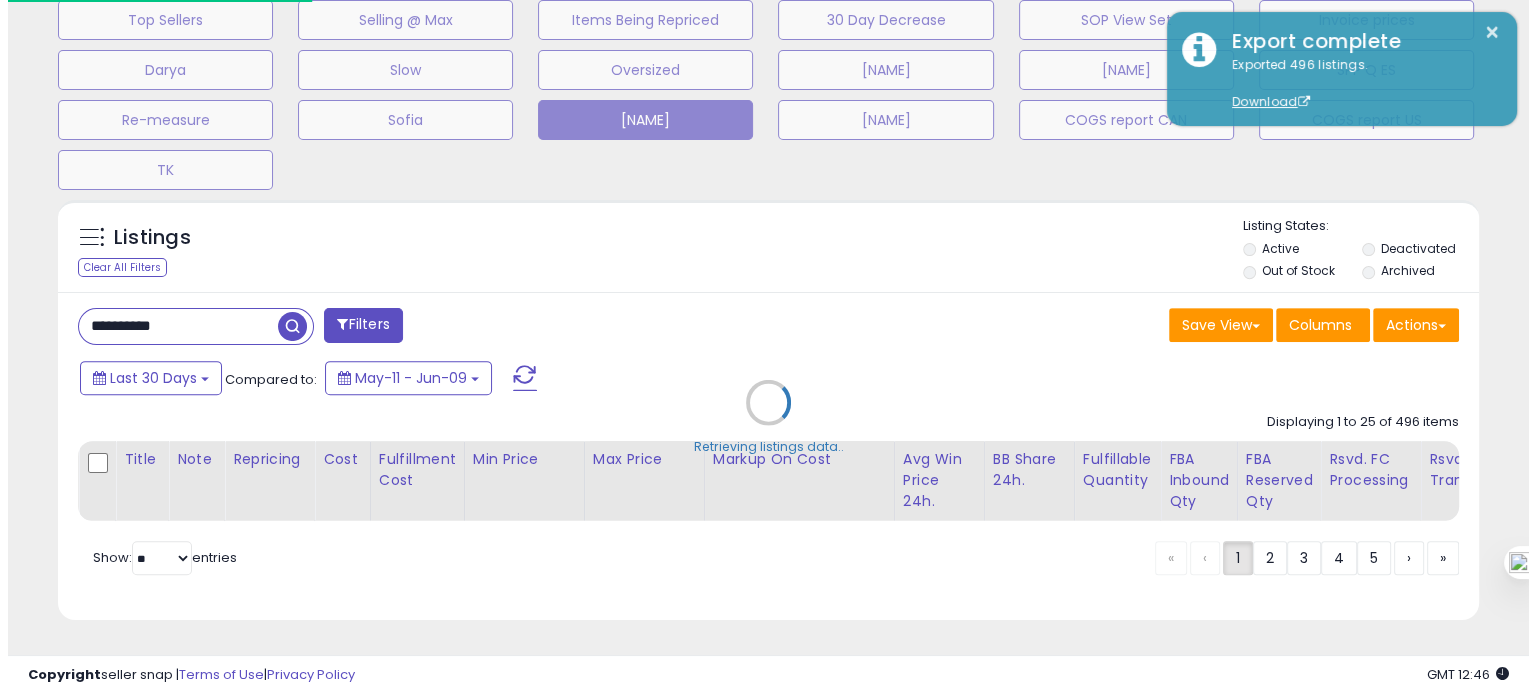 scroll, scrollTop: 693, scrollLeft: 0, axis: vertical 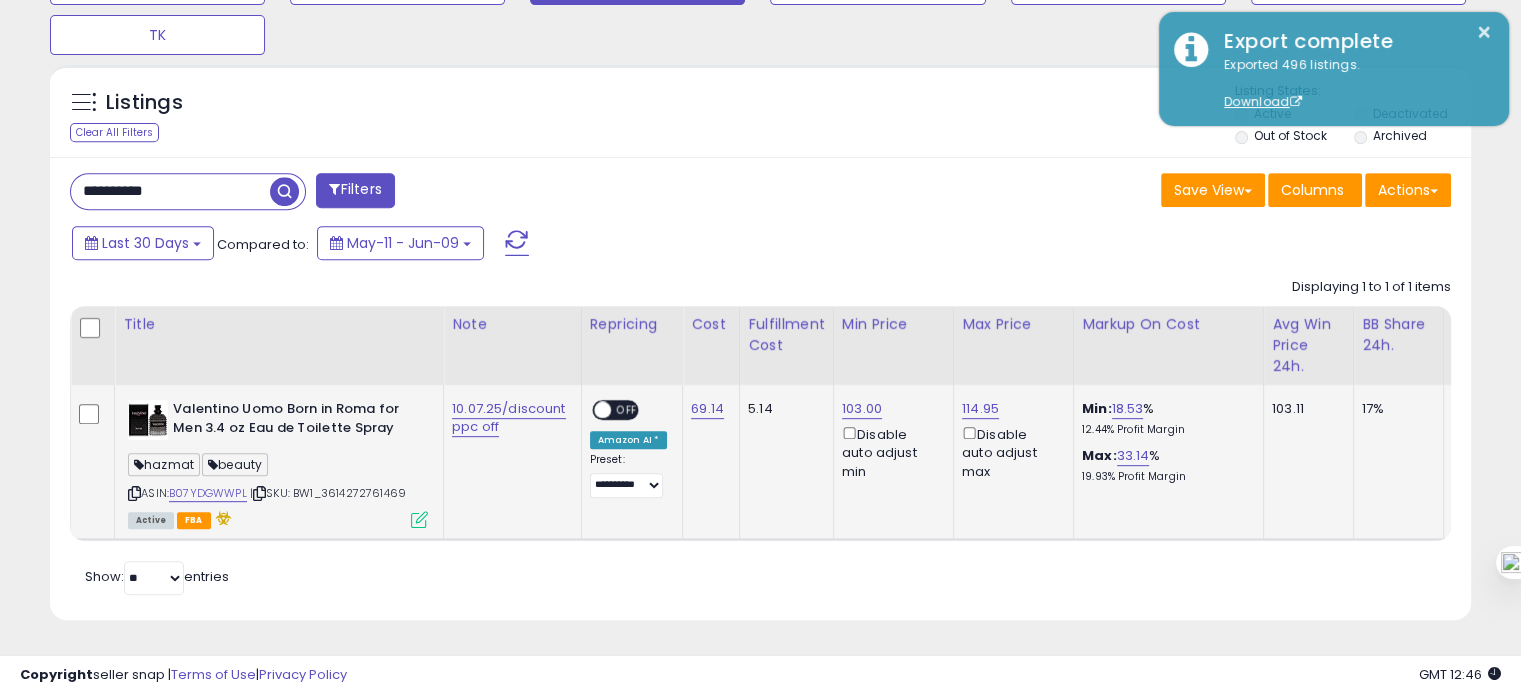 click on "OFF" at bounding box center [627, 410] 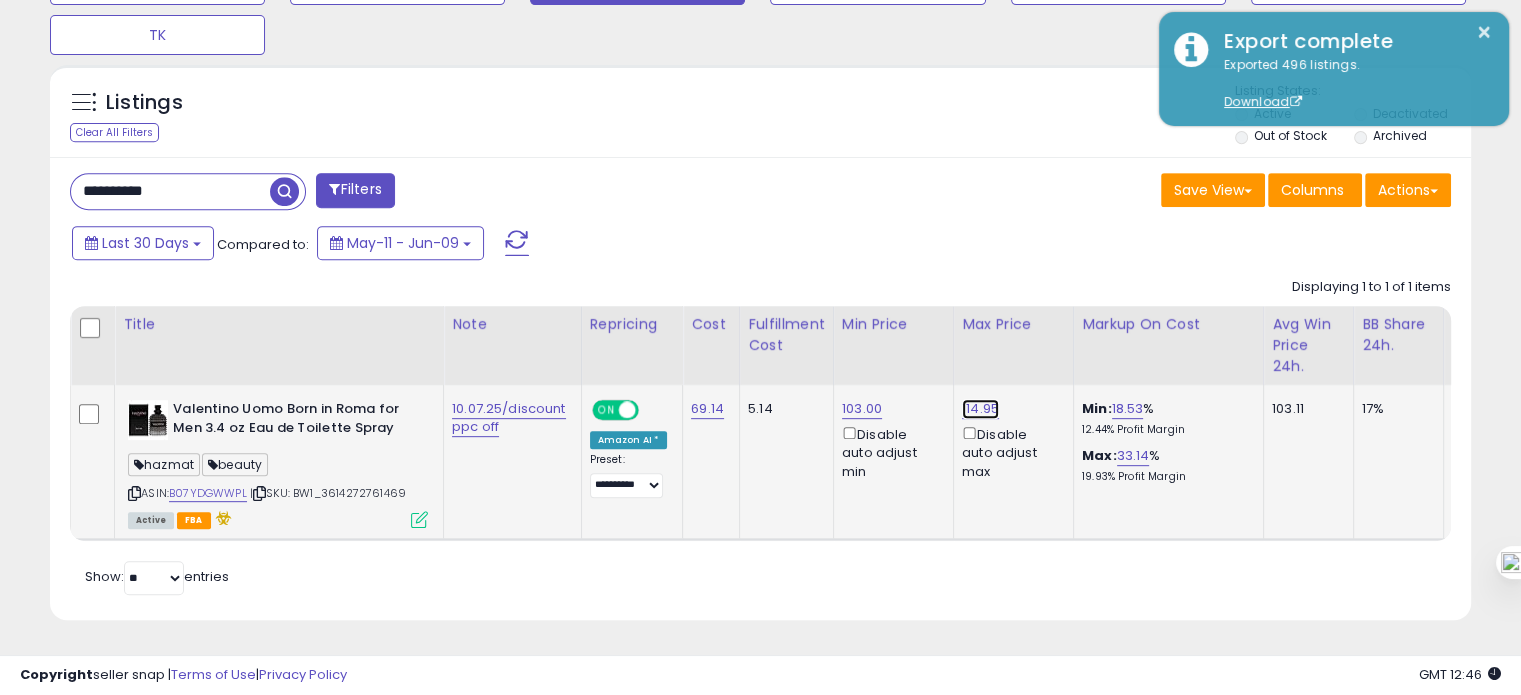 click on "114.95" at bounding box center (980, 409) 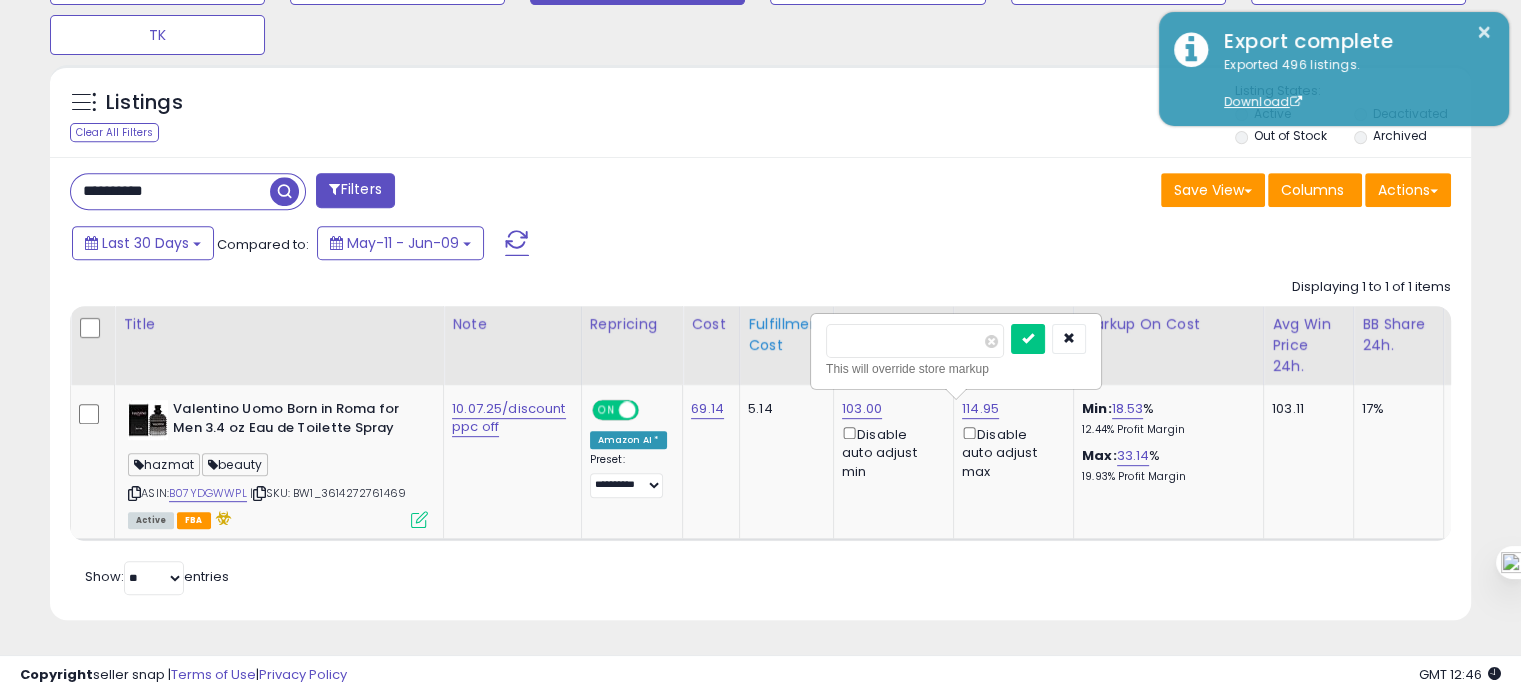 drag, startPoint x: 891, startPoint y: 339, endPoint x: 784, endPoint y: 342, distance: 107.042046 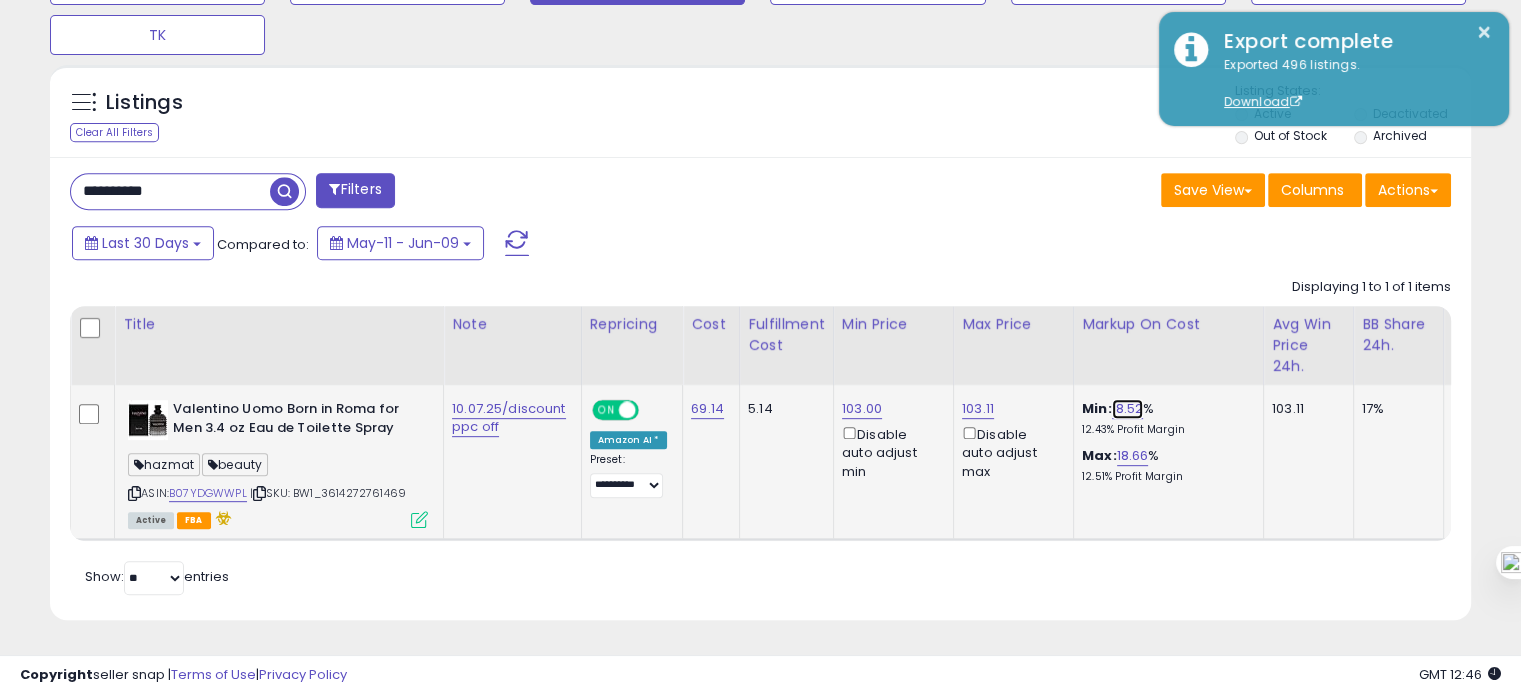 click on "18.52" at bounding box center (1128, 409) 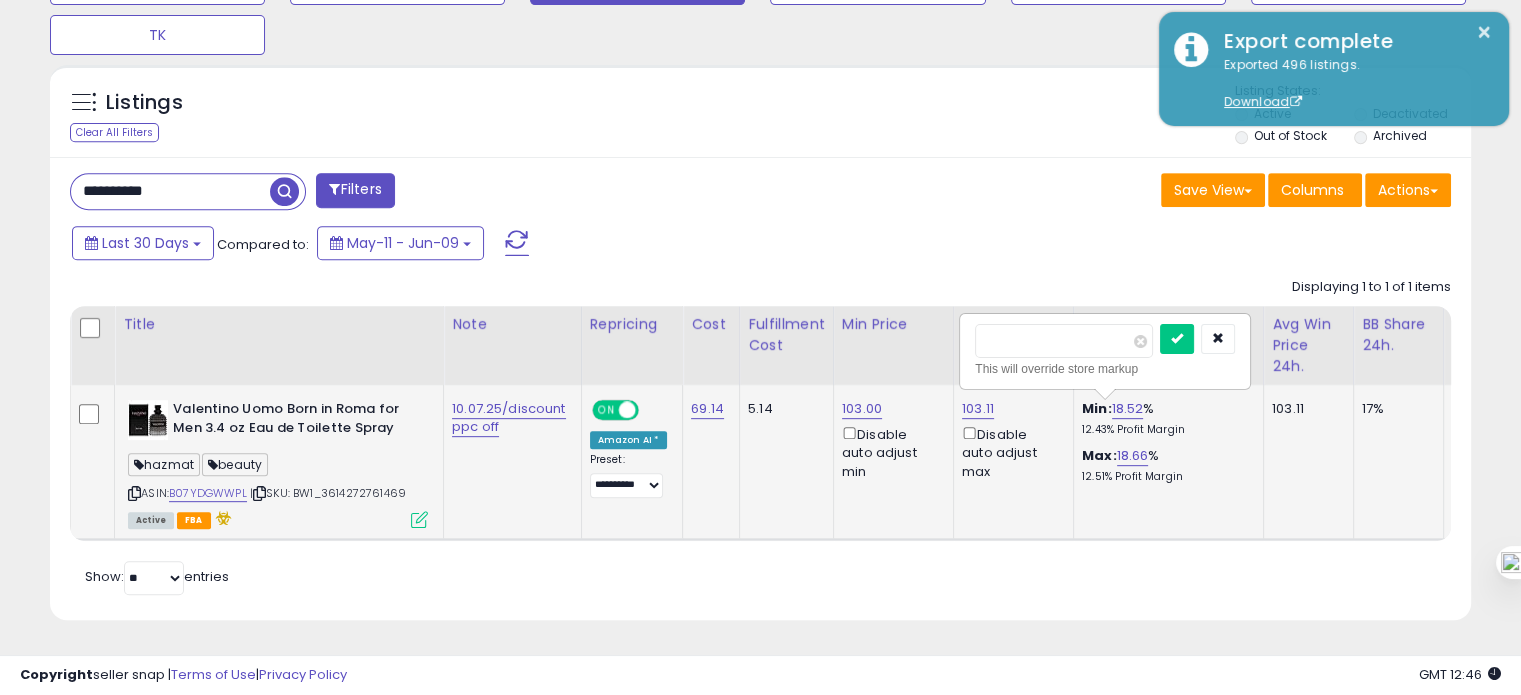 drag, startPoint x: 1045, startPoint y: 345, endPoint x: 970, endPoint y: 356, distance: 75.802376 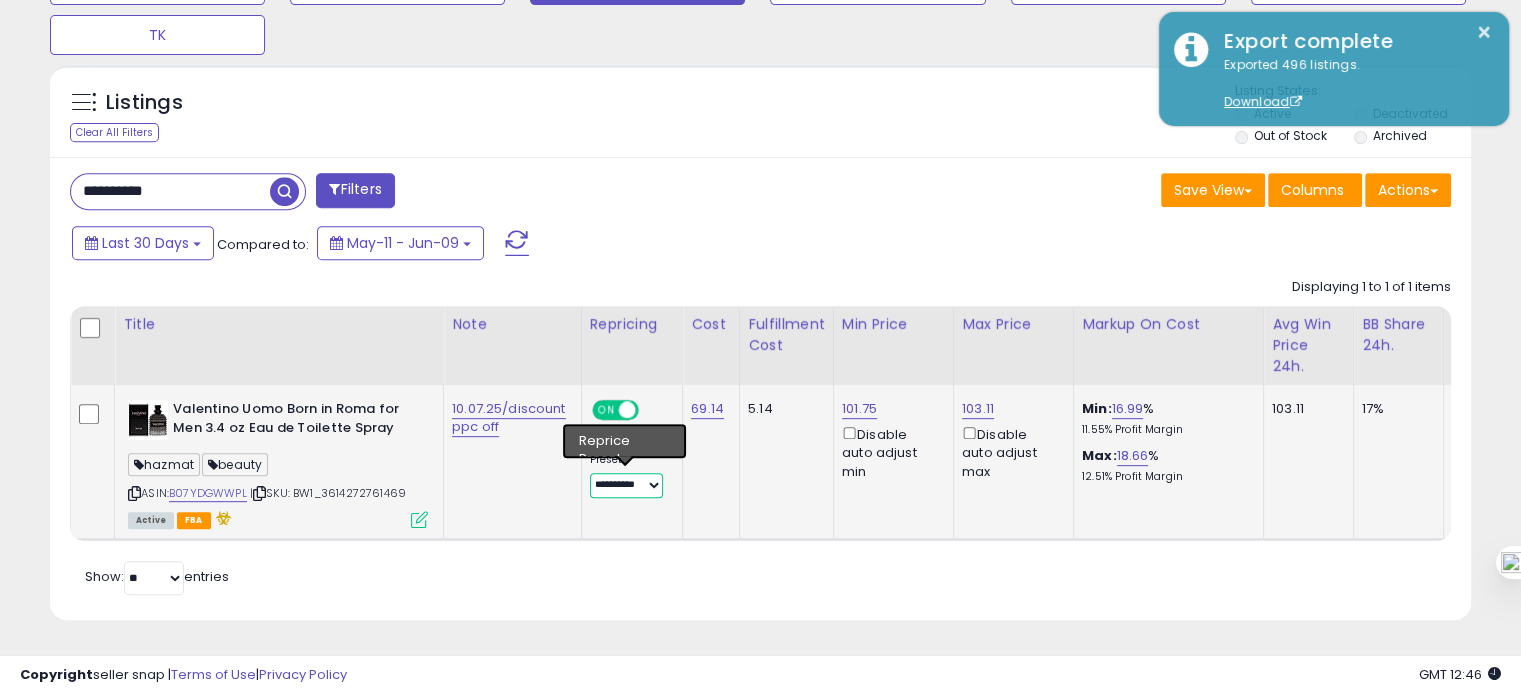 click on "**********" at bounding box center (626, 485) 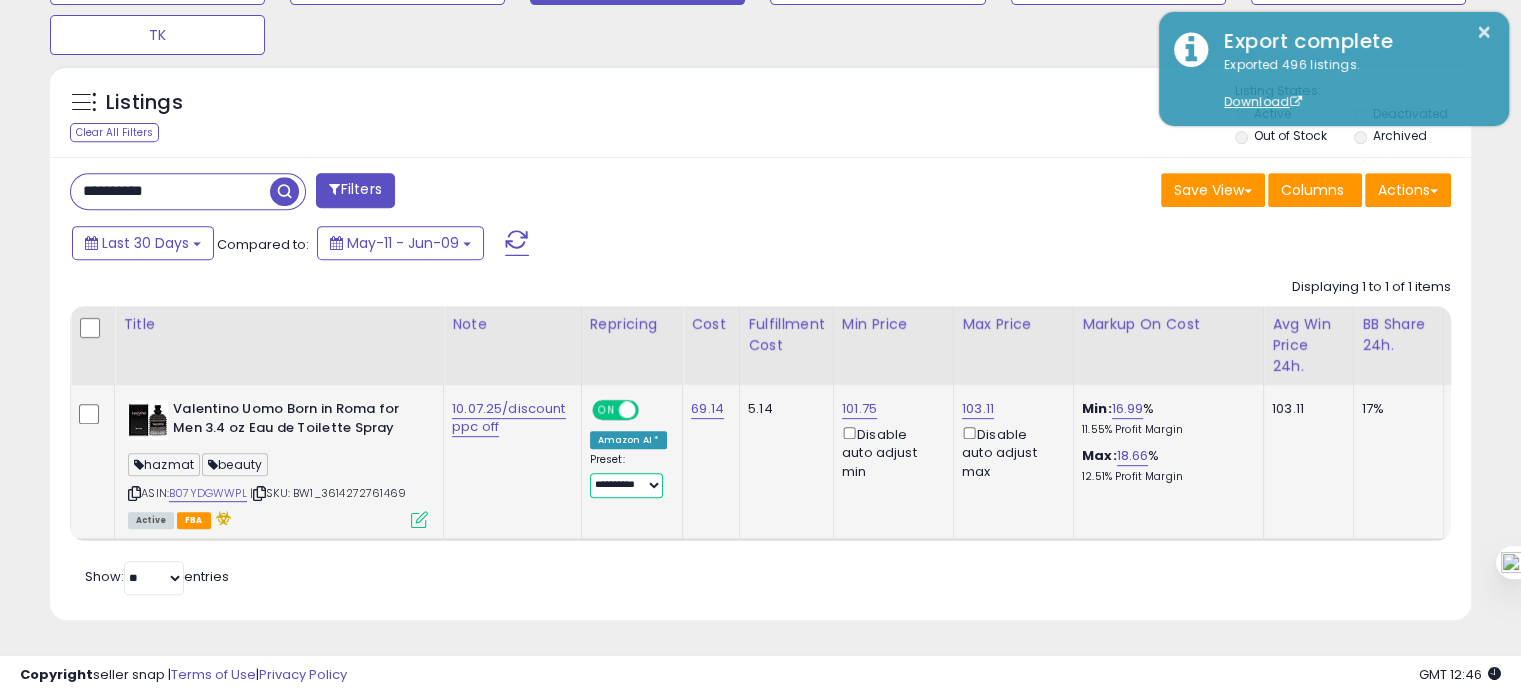 click on "**********" at bounding box center [626, 485] 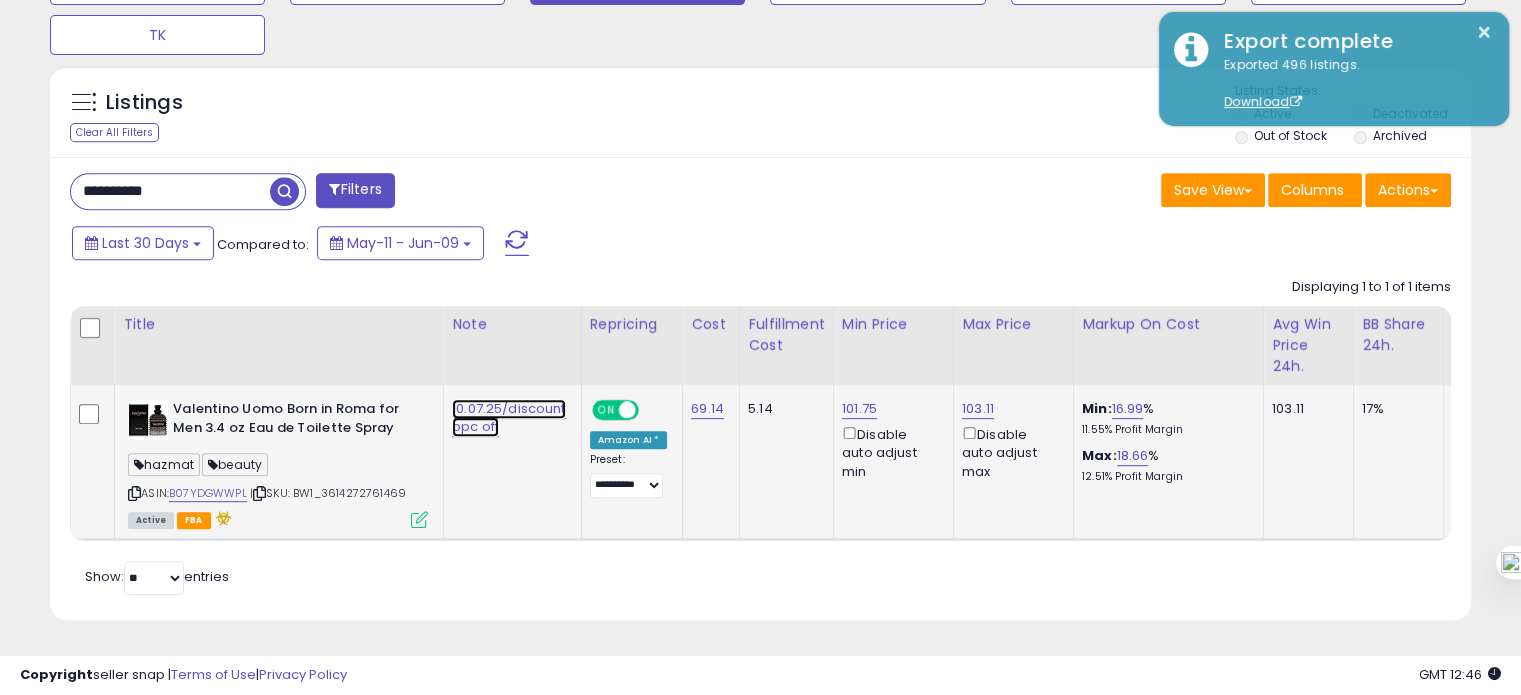 click on "10.07.25/discount ppc off" at bounding box center [509, 418] 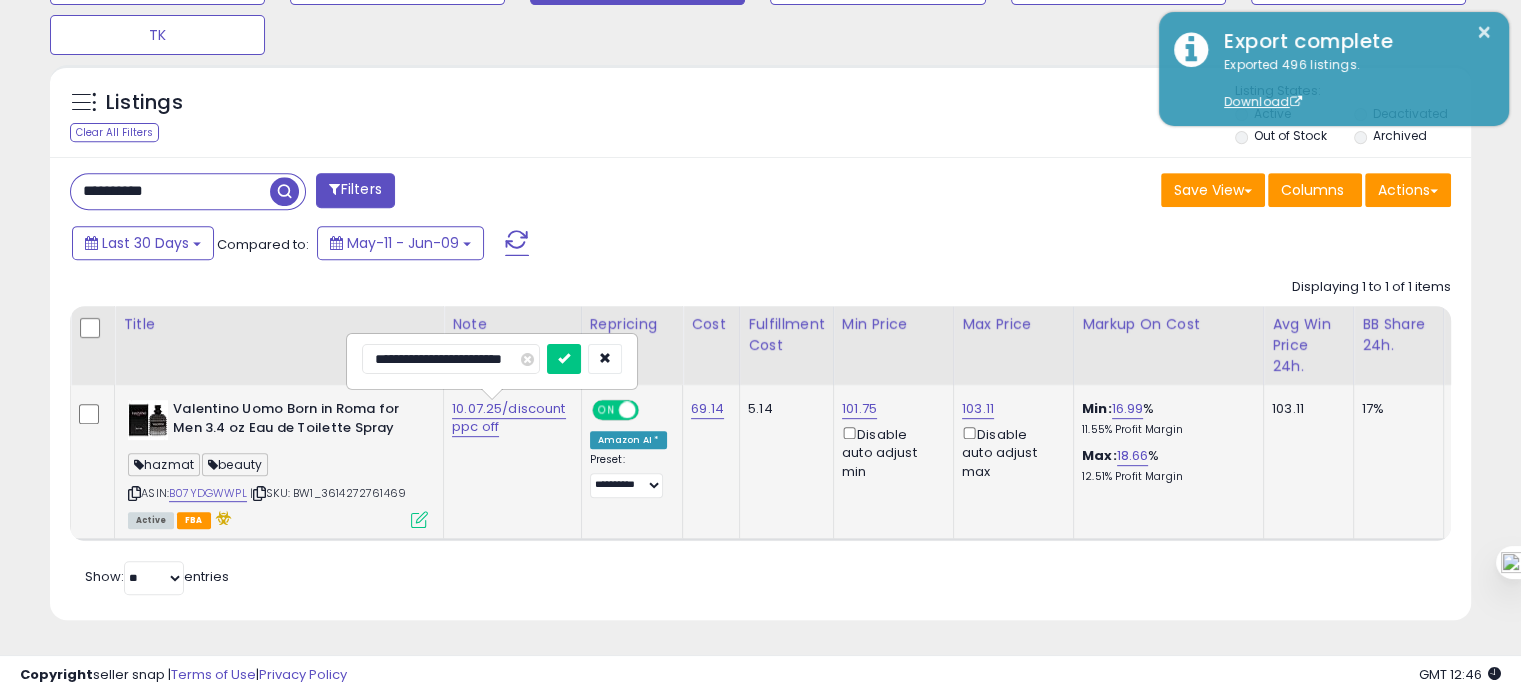 click on "**********" at bounding box center (451, 359) 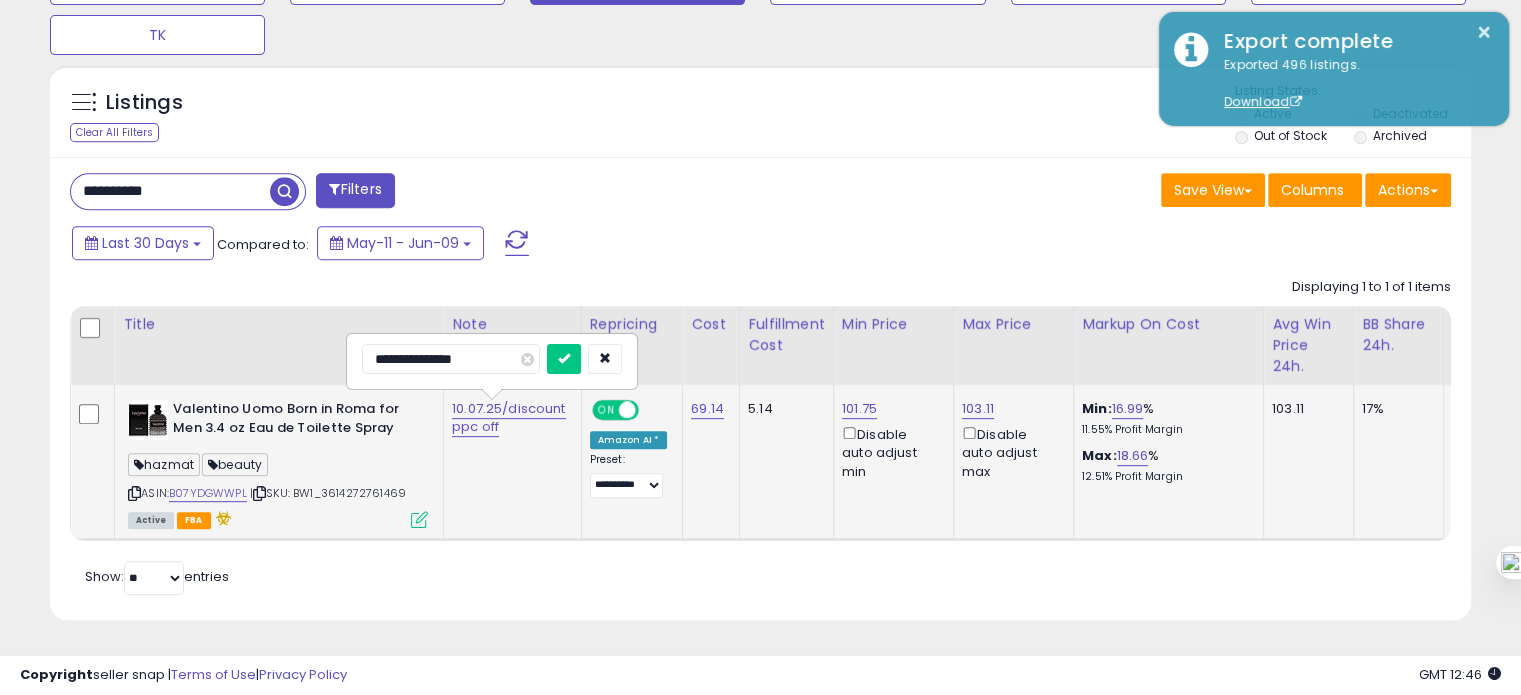 type on "**********" 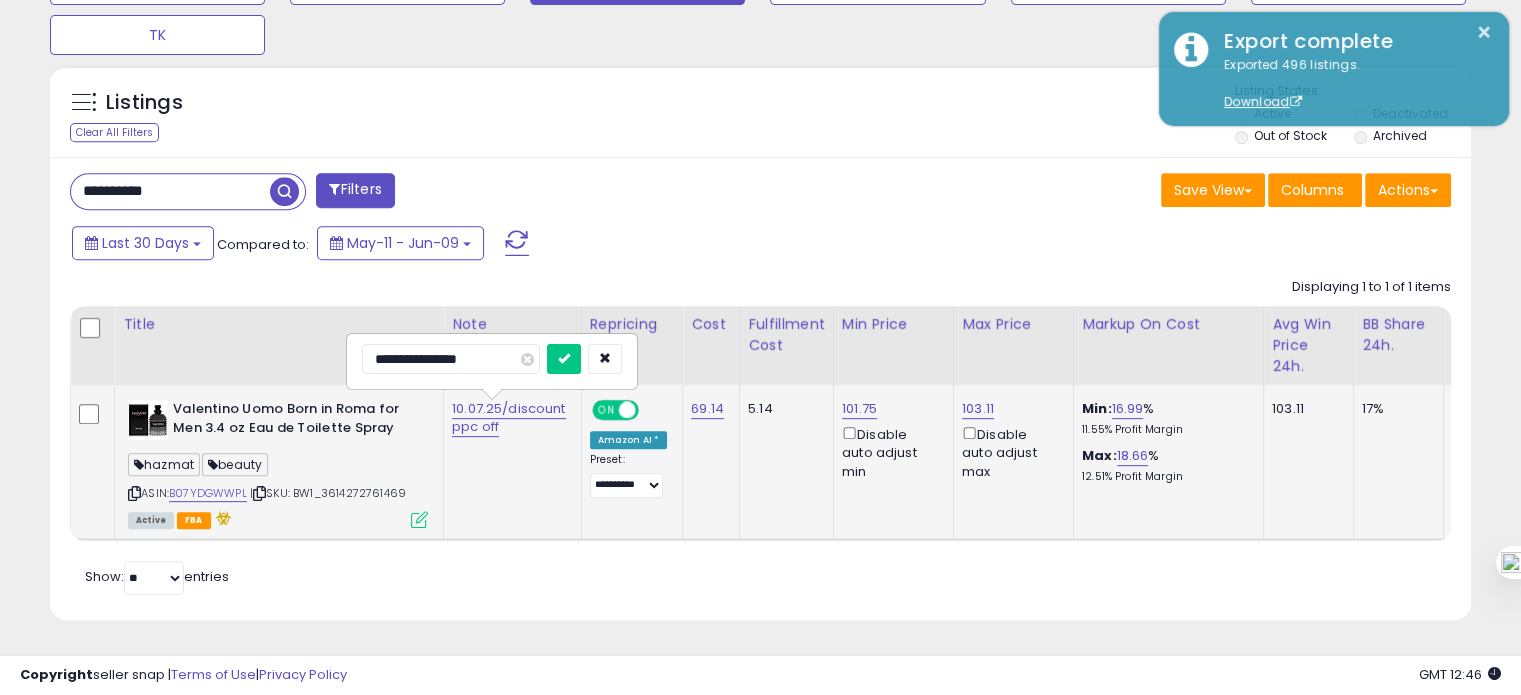 click at bounding box center [564, 359] 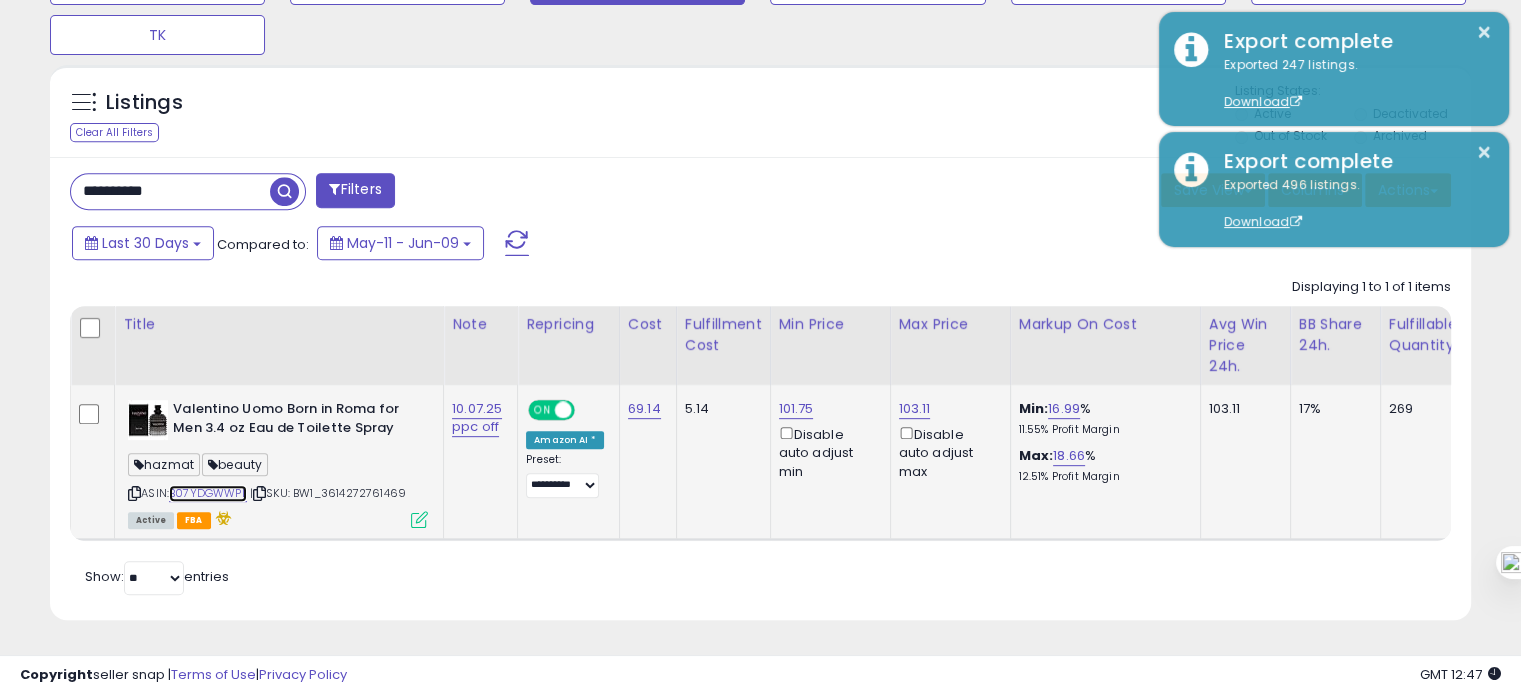 click on "B07YDGWWPL" at bounding box center (208, 493) 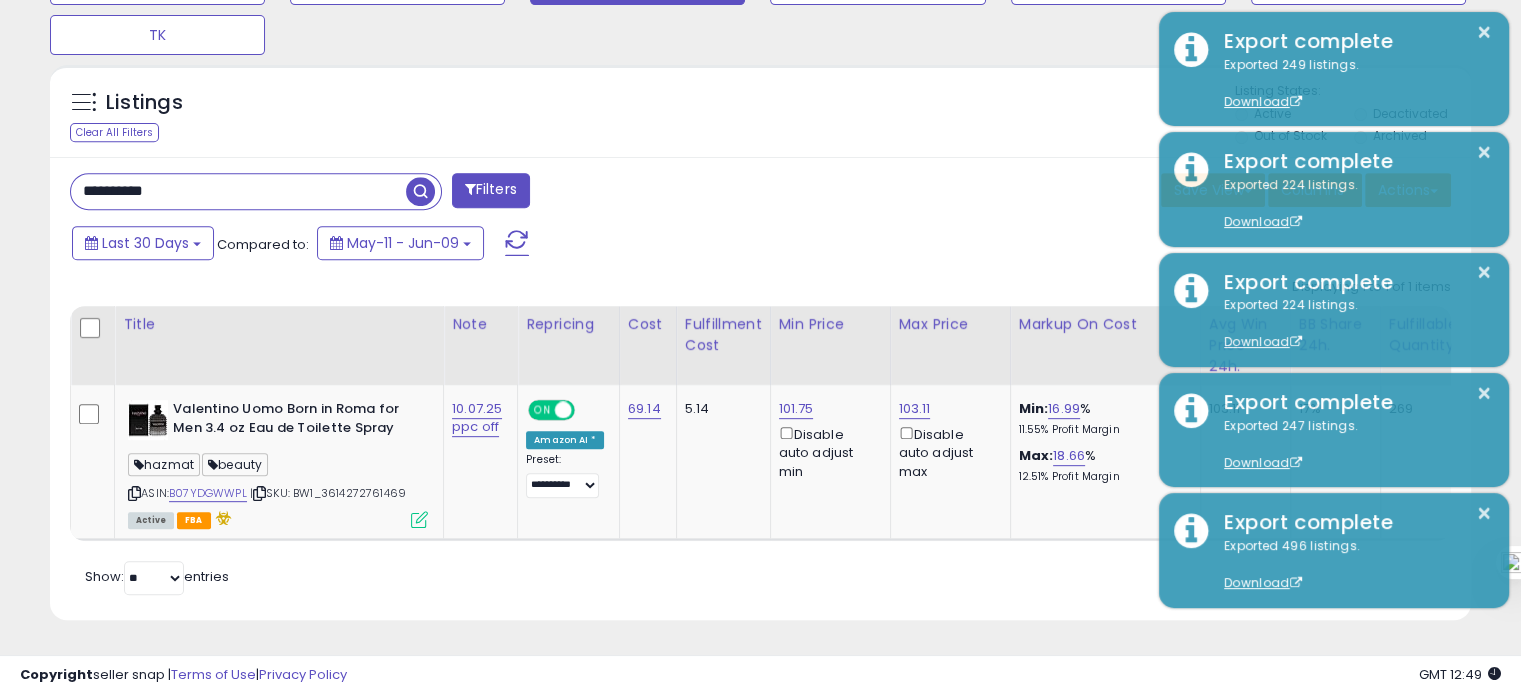 click on "**********" at bounding box center [238, 191] 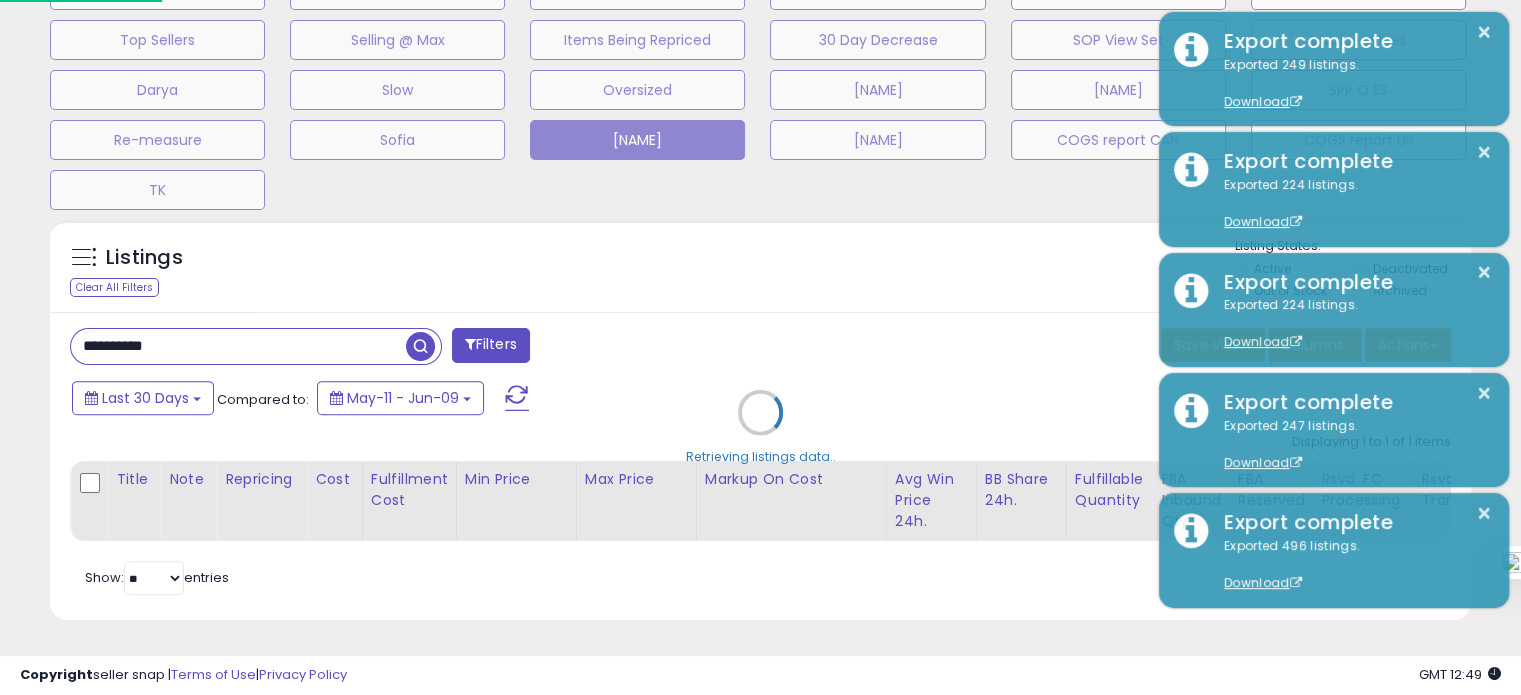 scroll, scrollTop: 999589, scrollLeft: 999168, axis: both 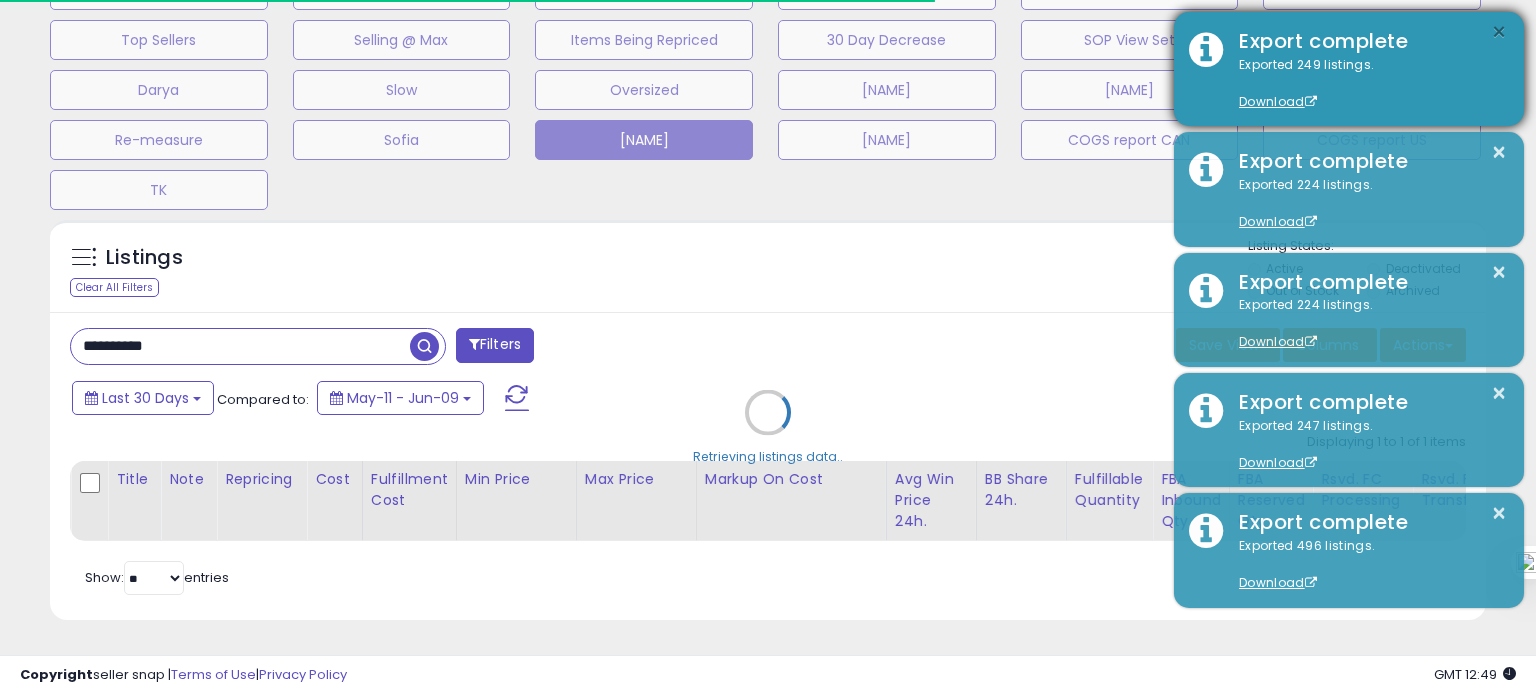 click on "×" at bounding box center [1499, 32] 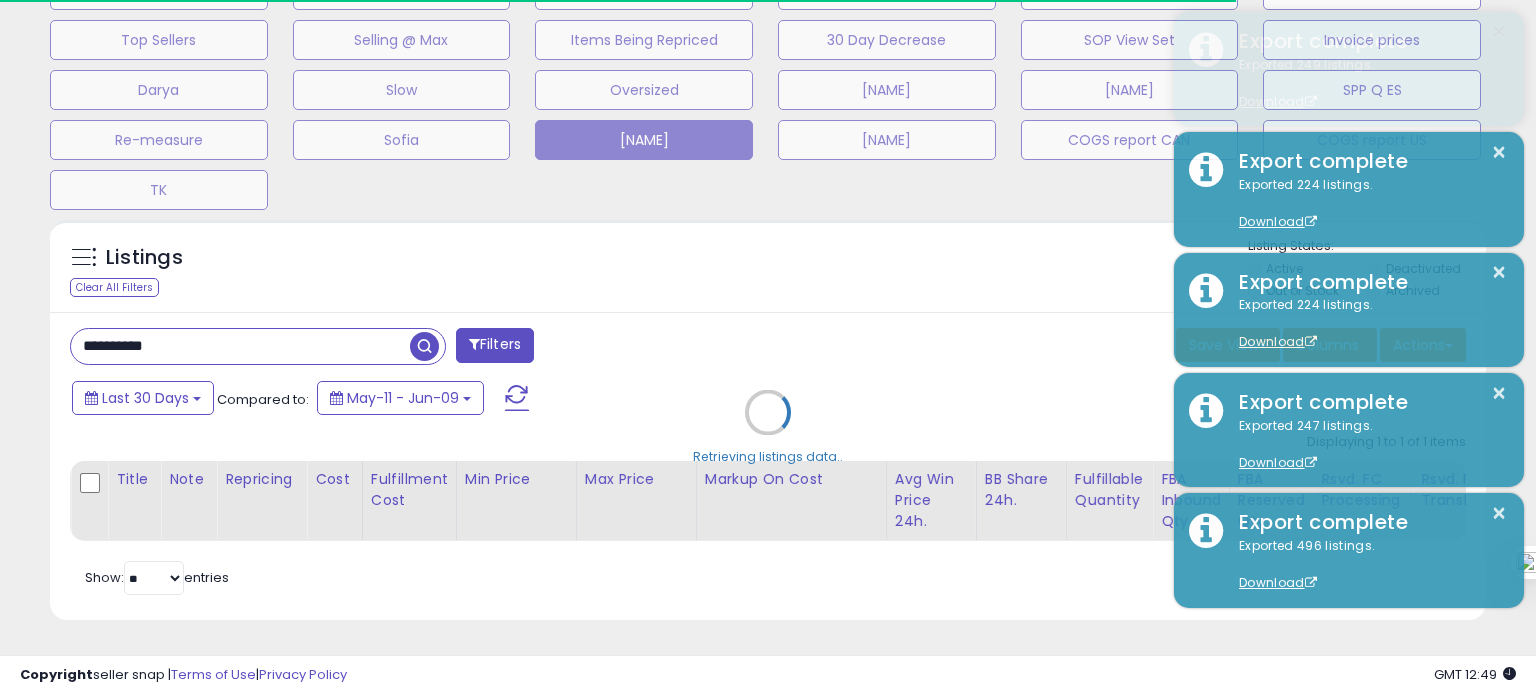 click on "×" at bounding box center (1499, 152) 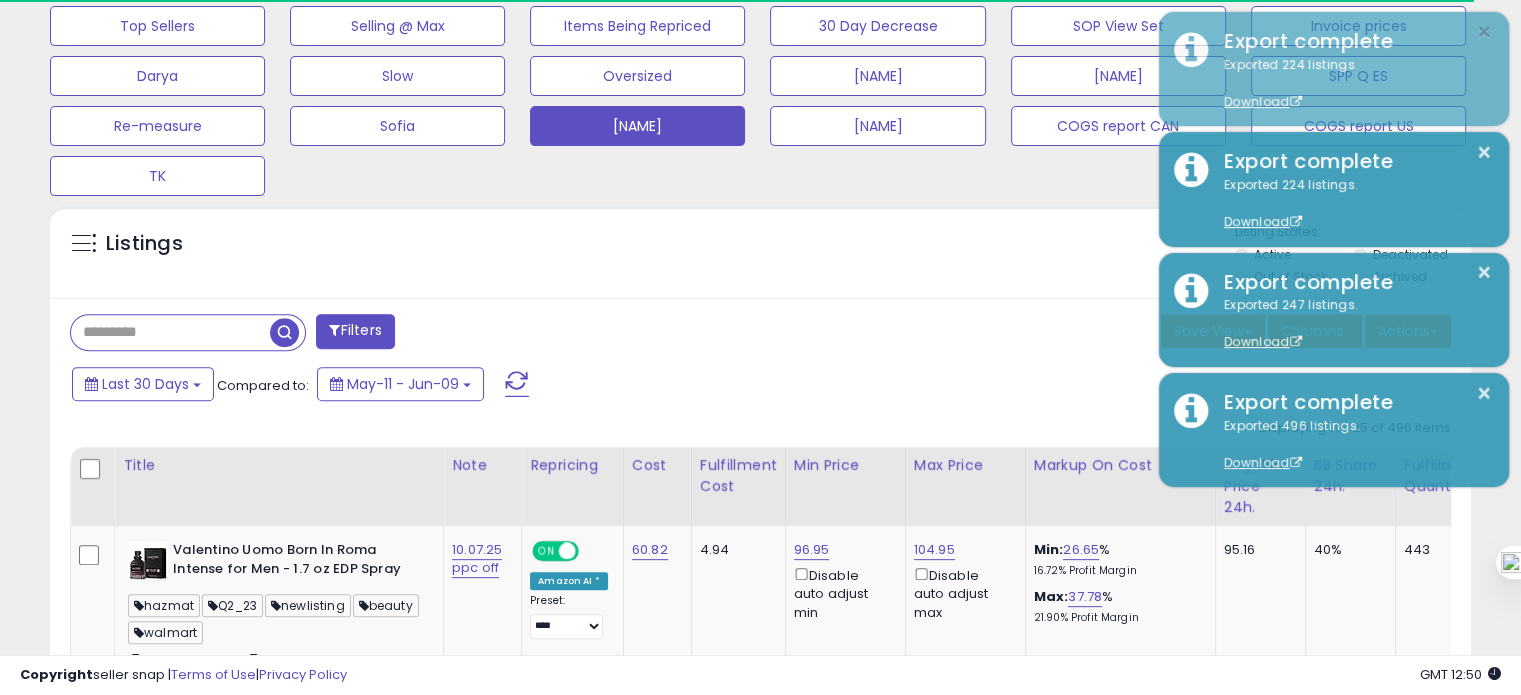 scroll, scrollTop: 409, scrollLeft: 822, axis: both 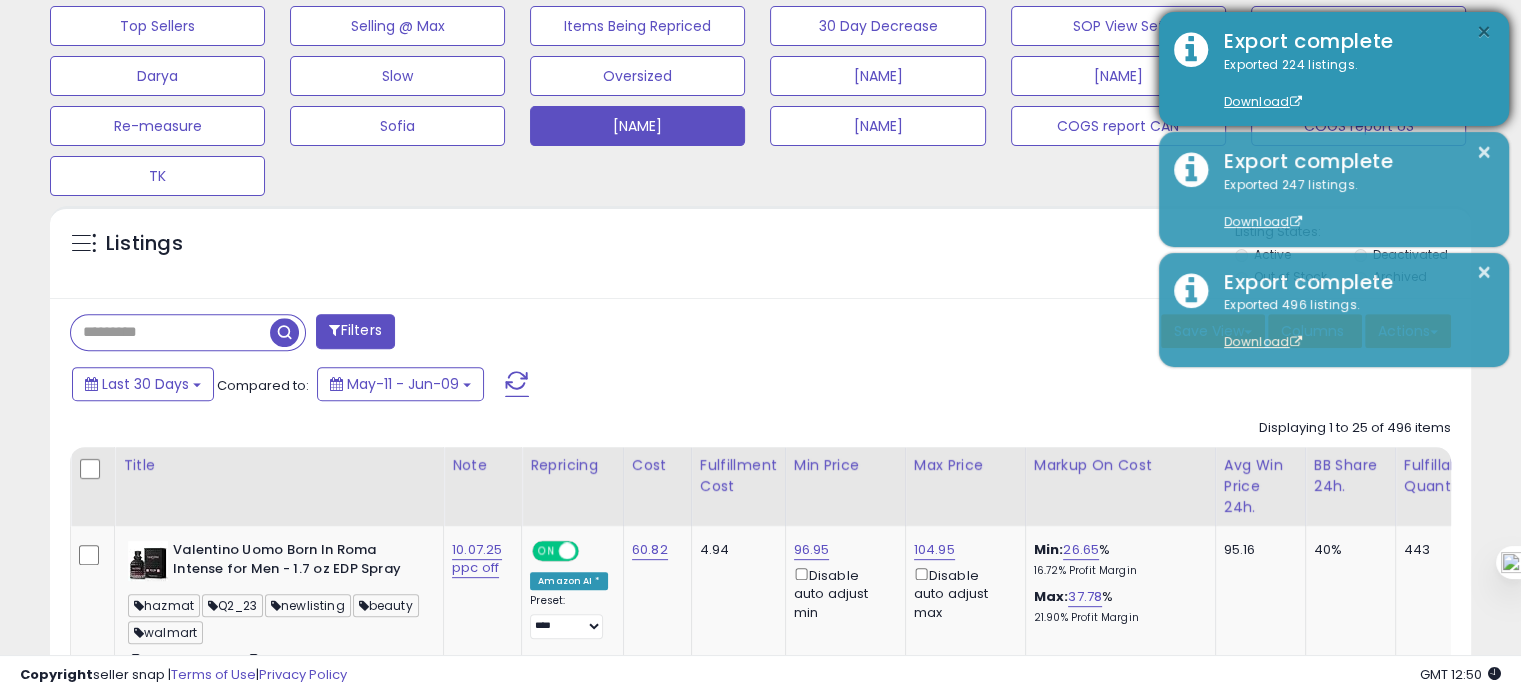 click on "×" at bounding box center (1484, 32) 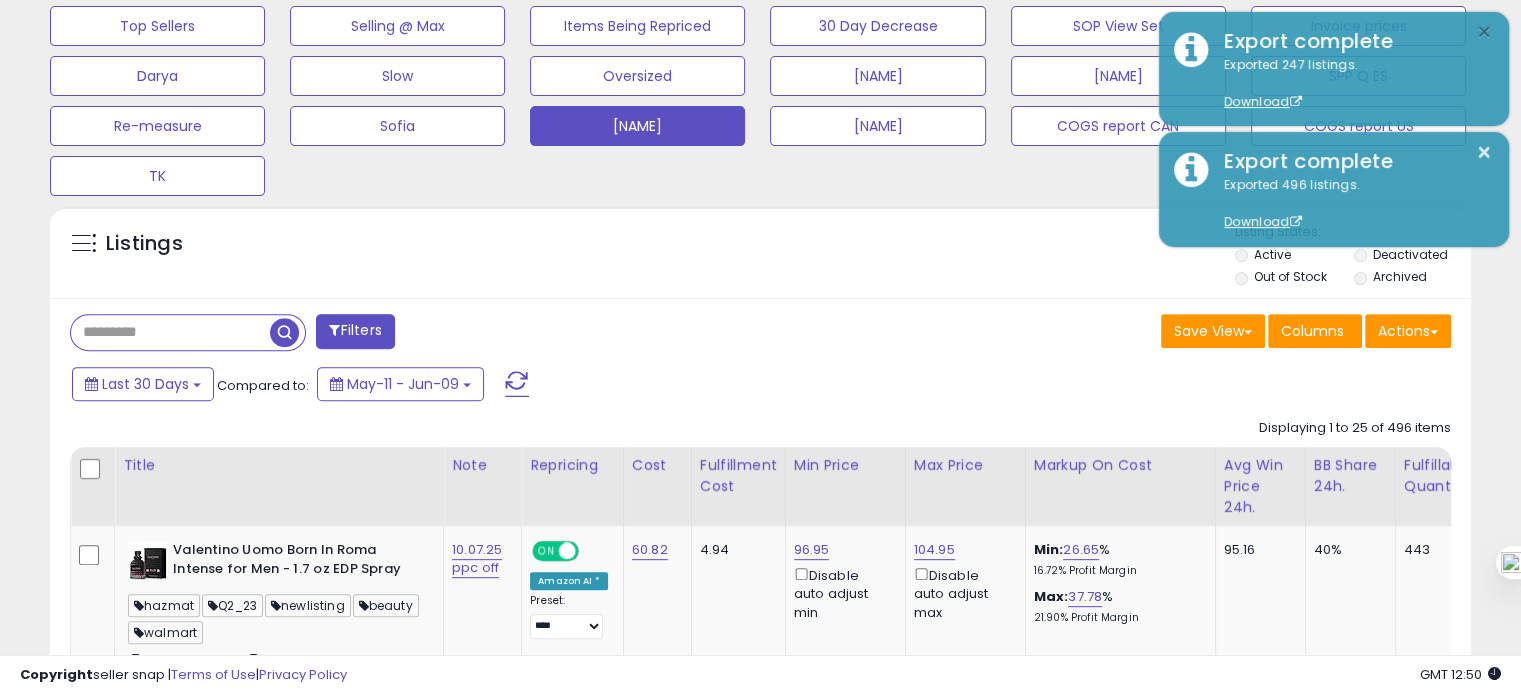 click on "×" at bounding box center [1484, 32] 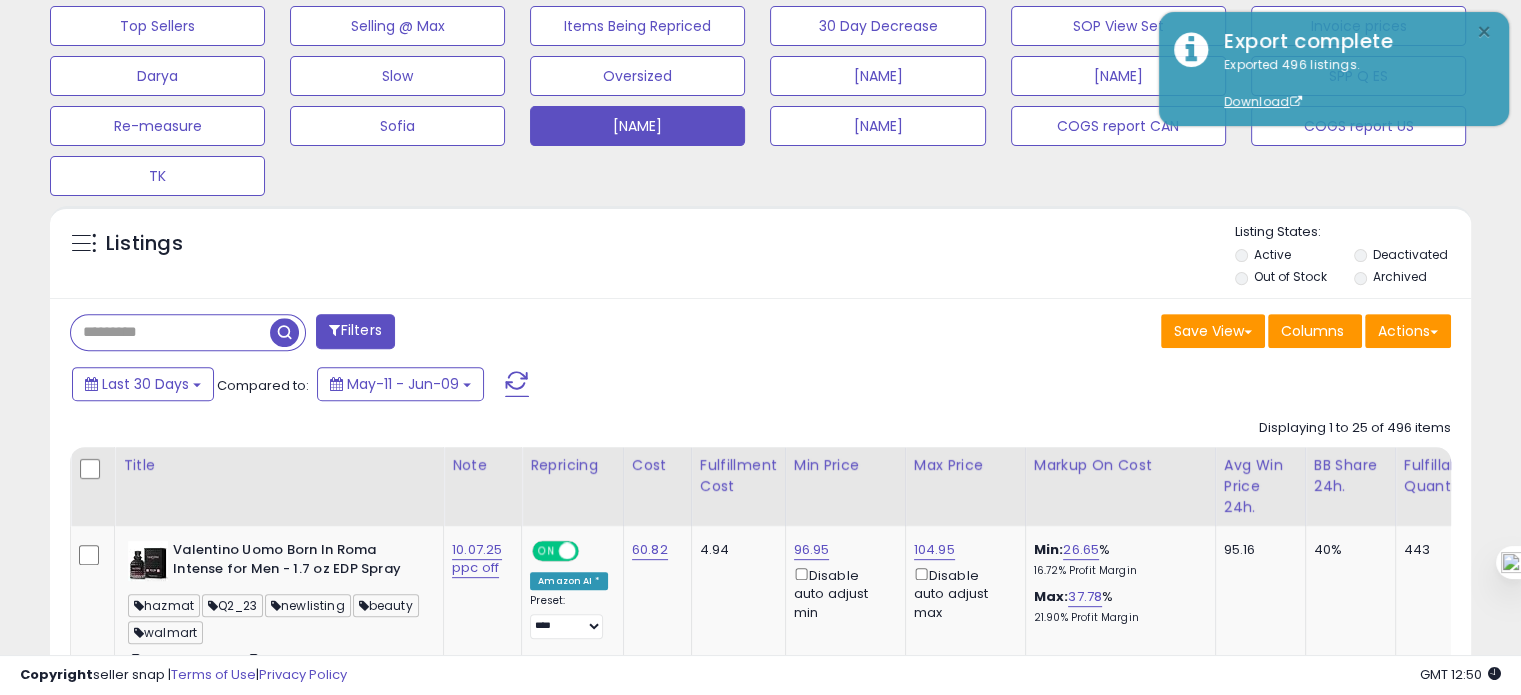 click on "×" at bounding box center [1484, 32] 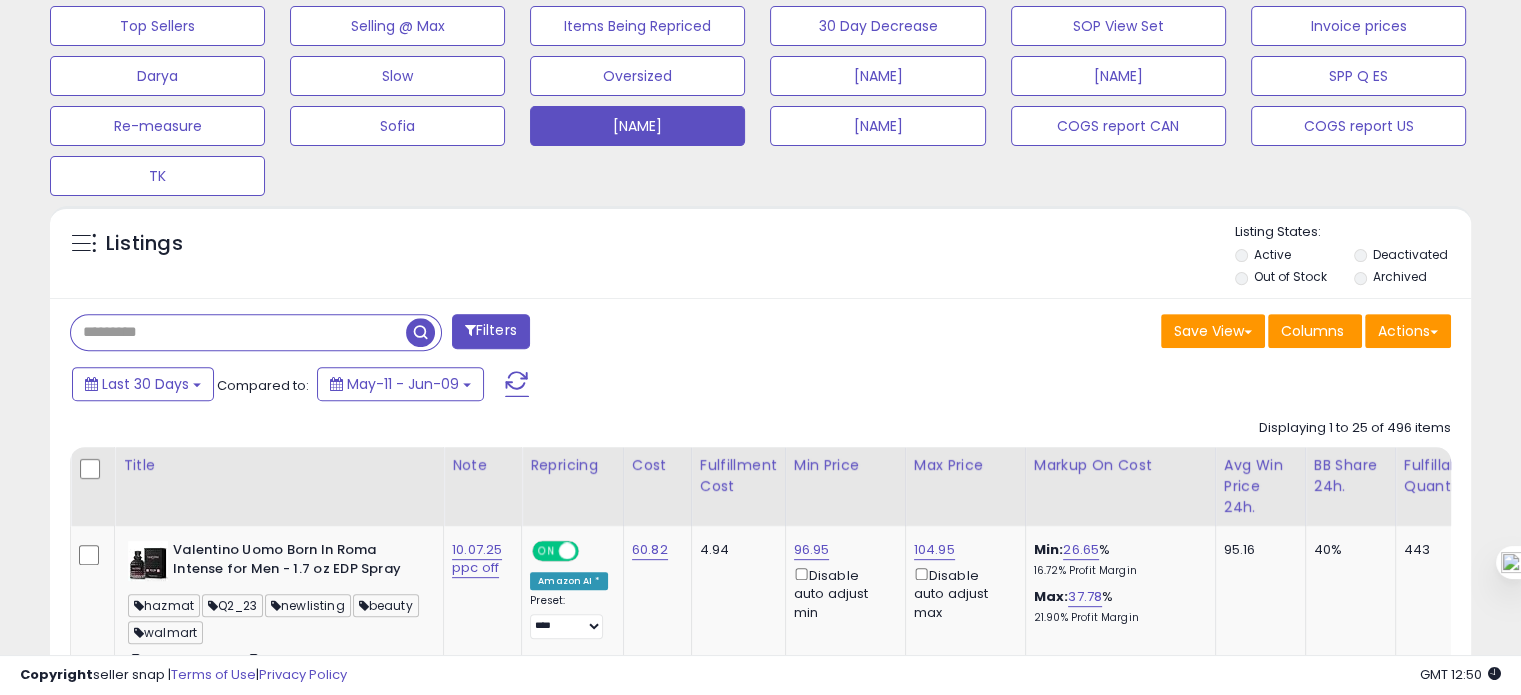 click at bounding box center (238, 332) 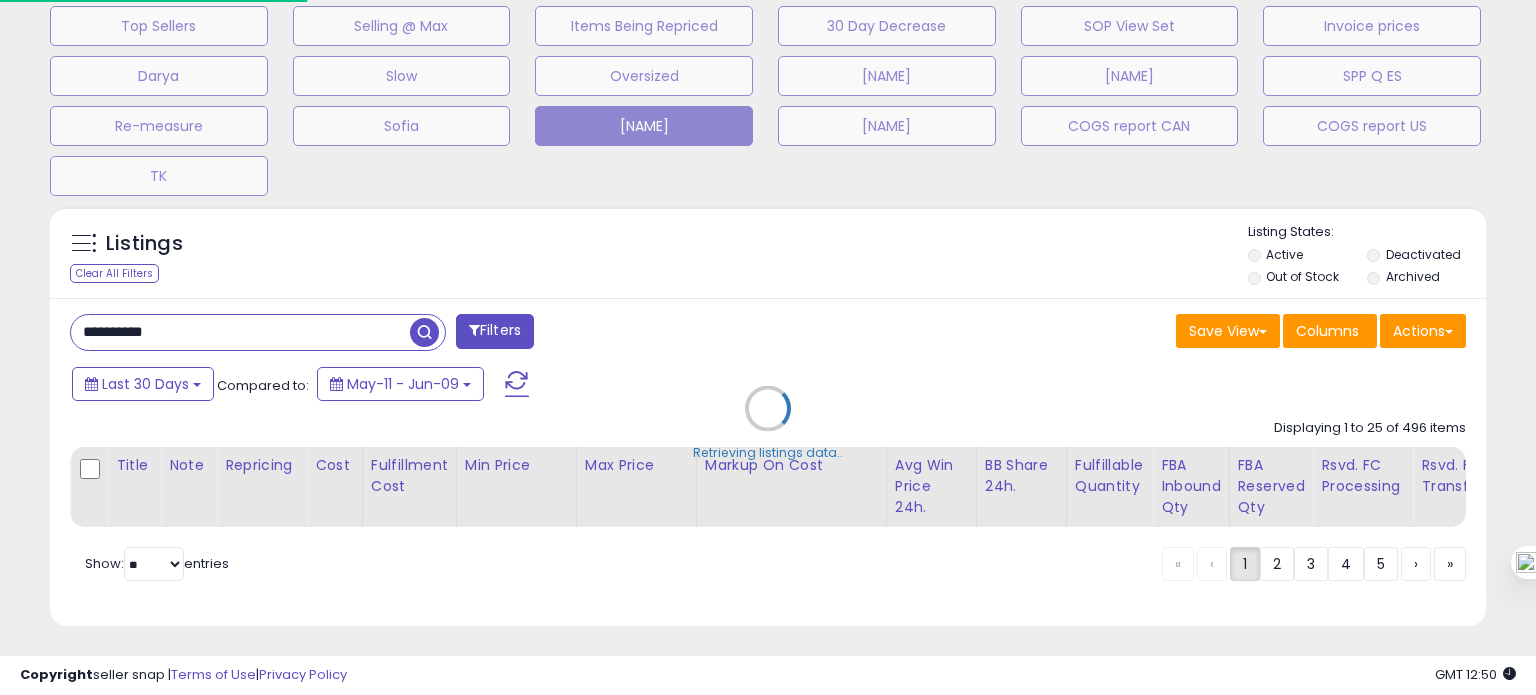 scroll, scrollTop: 999589, scrollLeft: 999168, axis: both 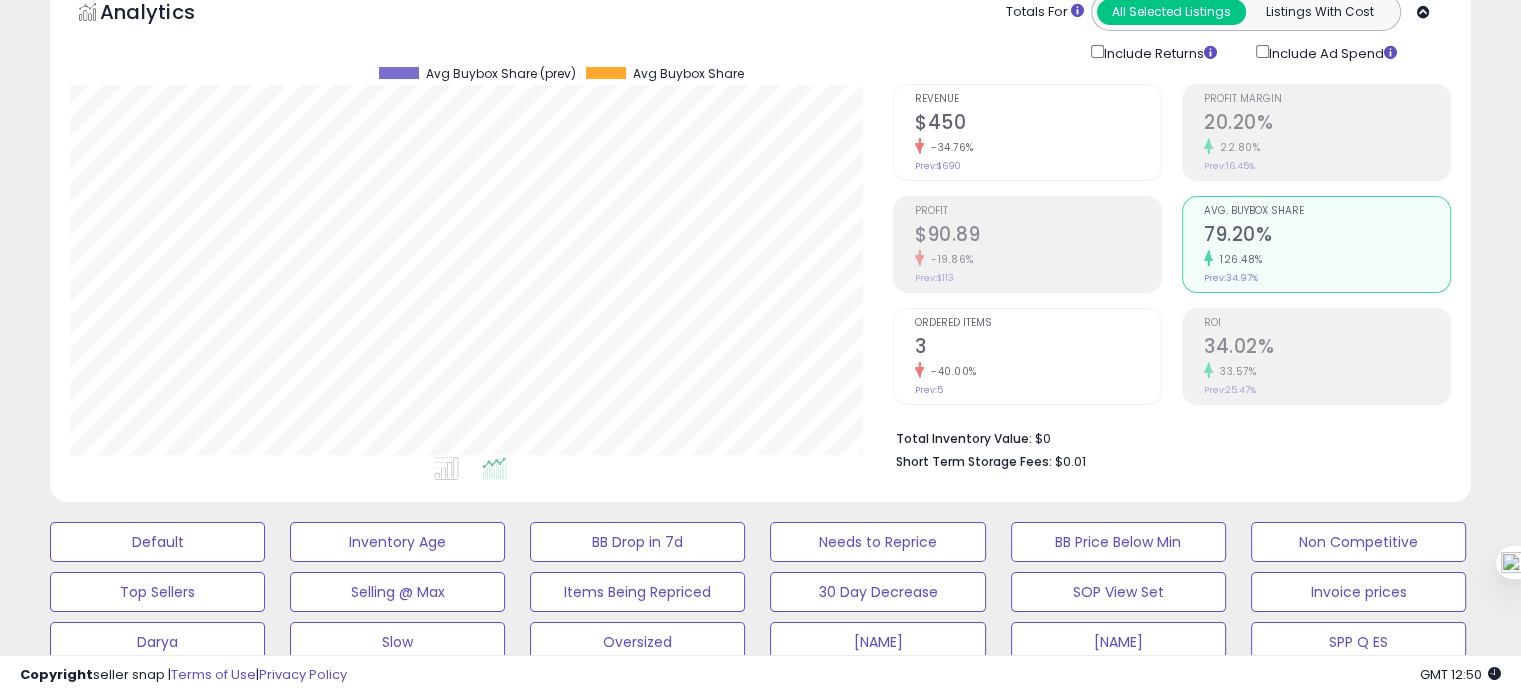 click on "Ordered Items
3
-40.00%
Prev:  5" at bounding box center [1038, 354] 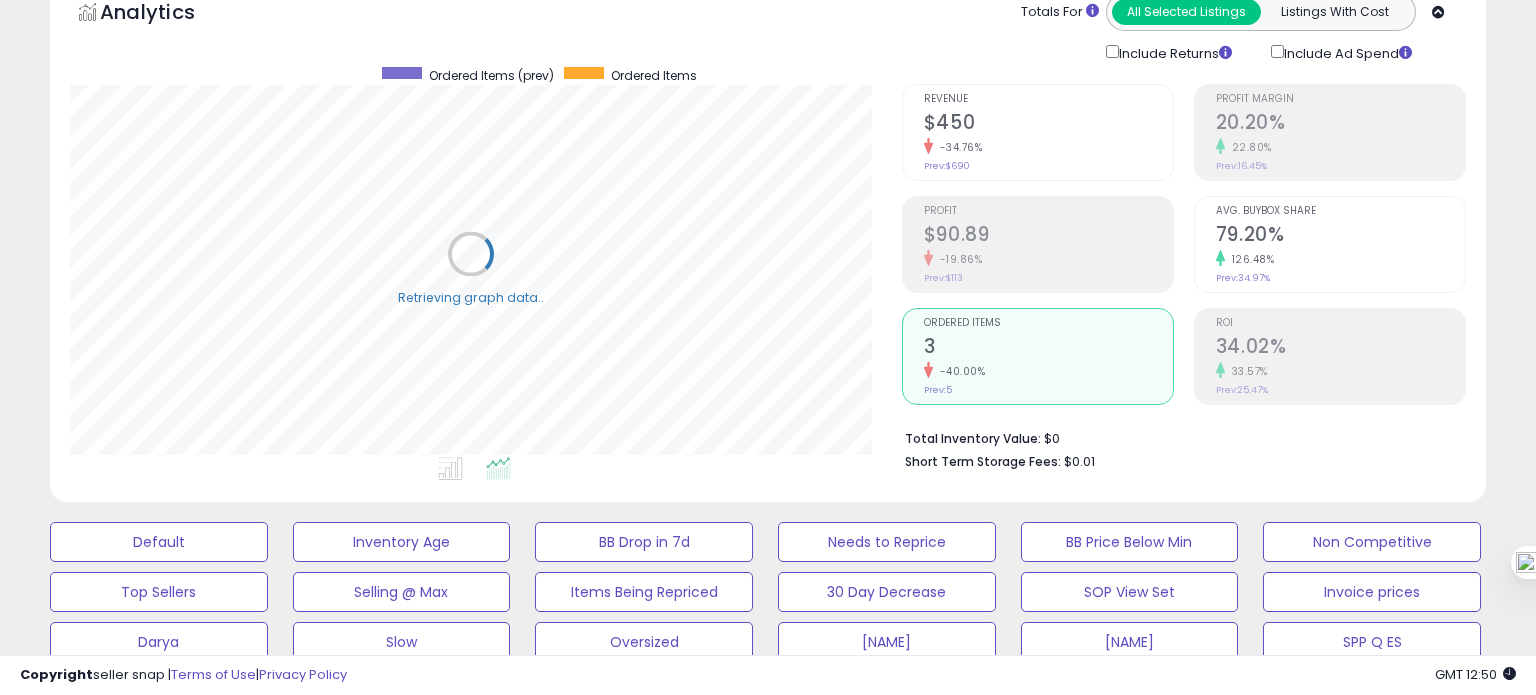 scroll, scrollTop: 999589, scrollLeft: 999168, axis: both 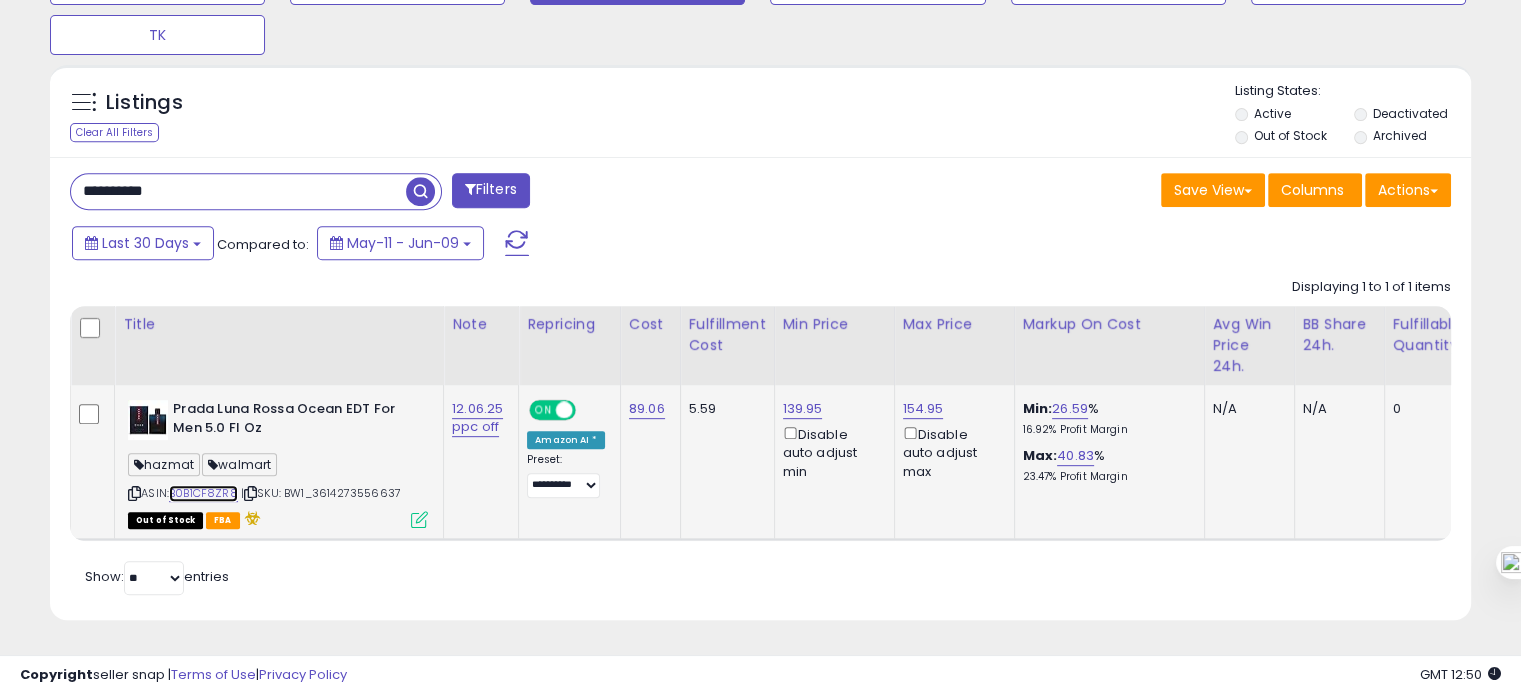 click on "B0B1CF8ZR8" at bounding box center [203, 493] 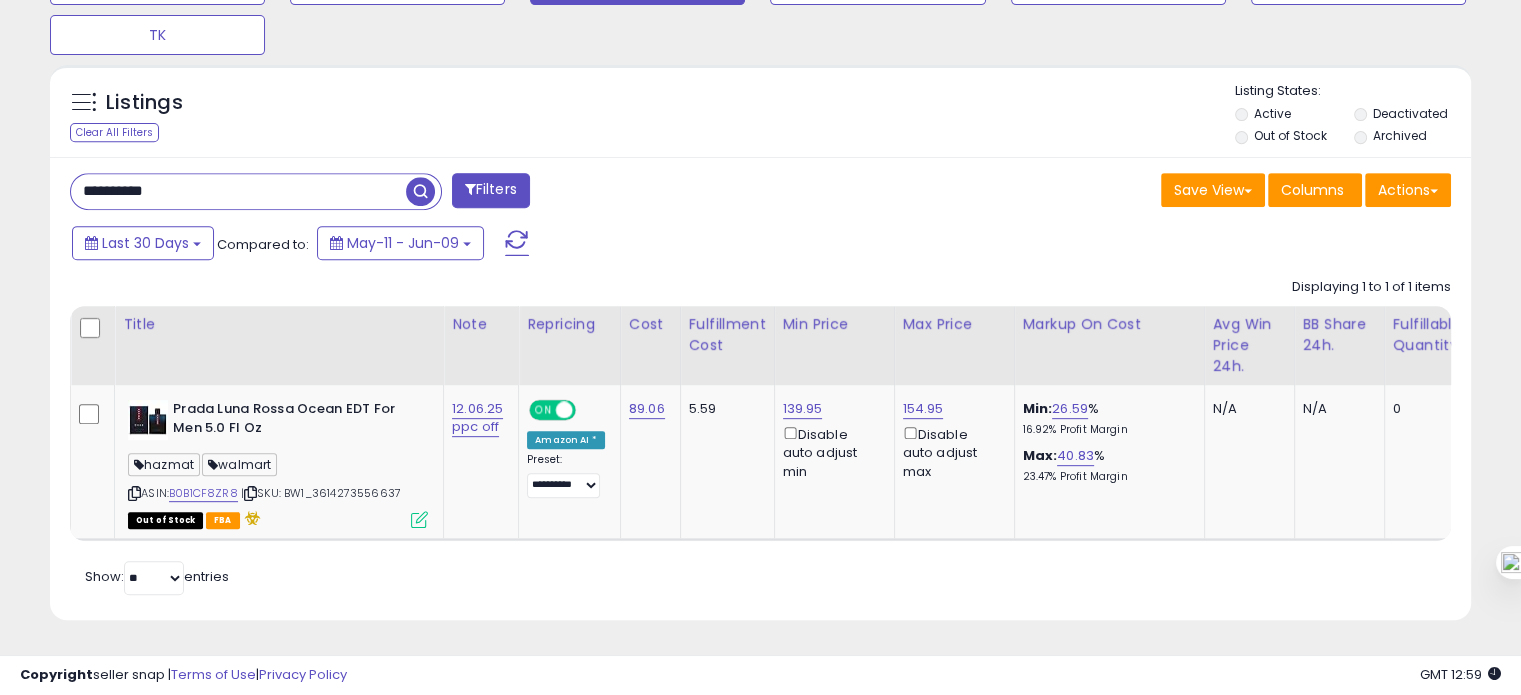 click on "**********" at bounding box center (238, 191) 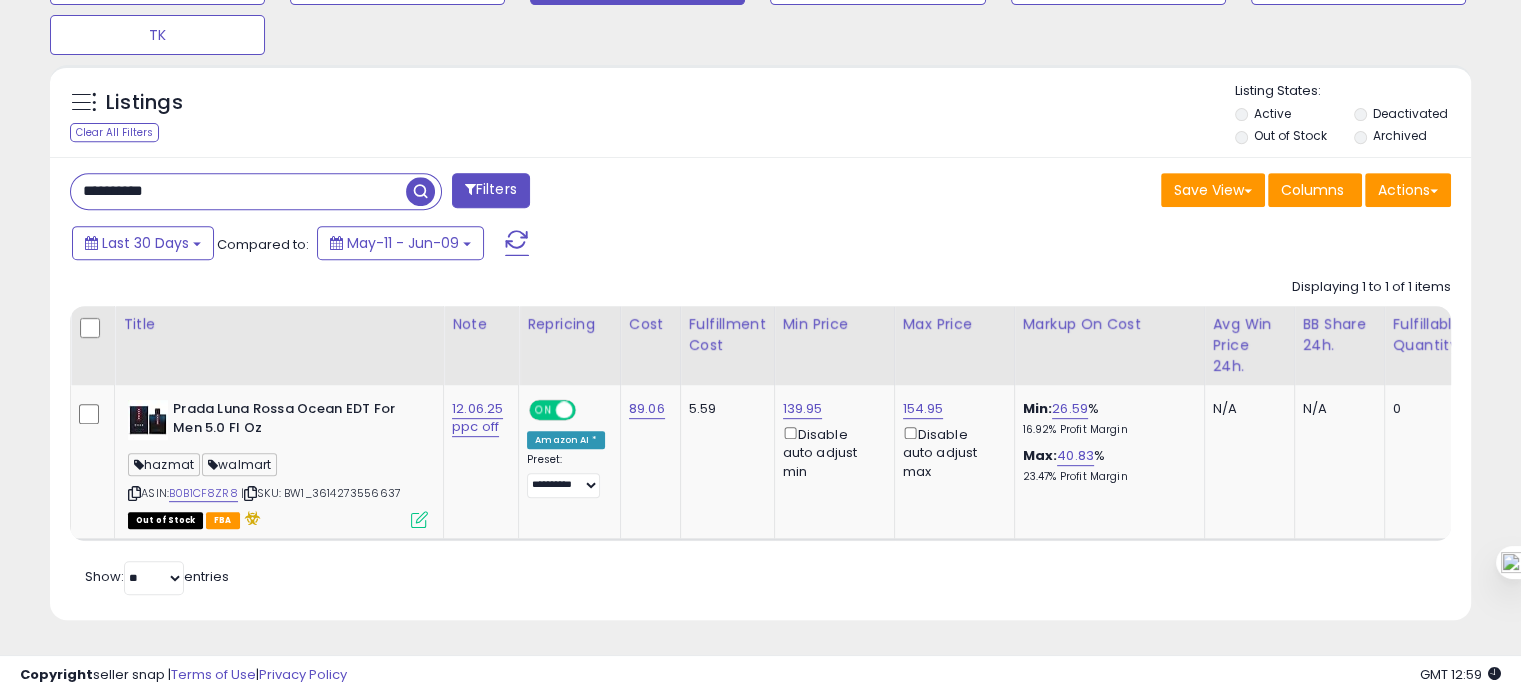 click on "**********" at bounding box center (238, 191) 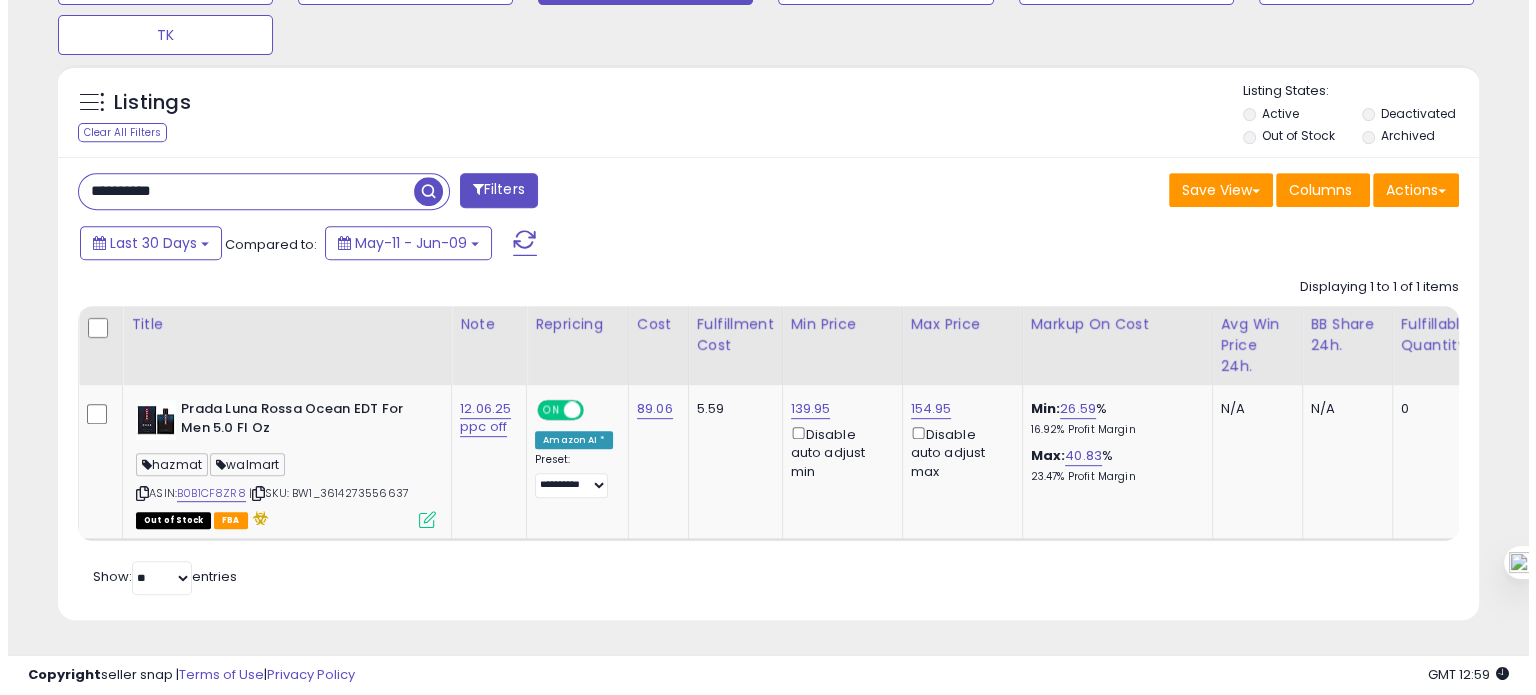 scroll, scrollTop: 674, scrollLeft: 0, axis: vertical 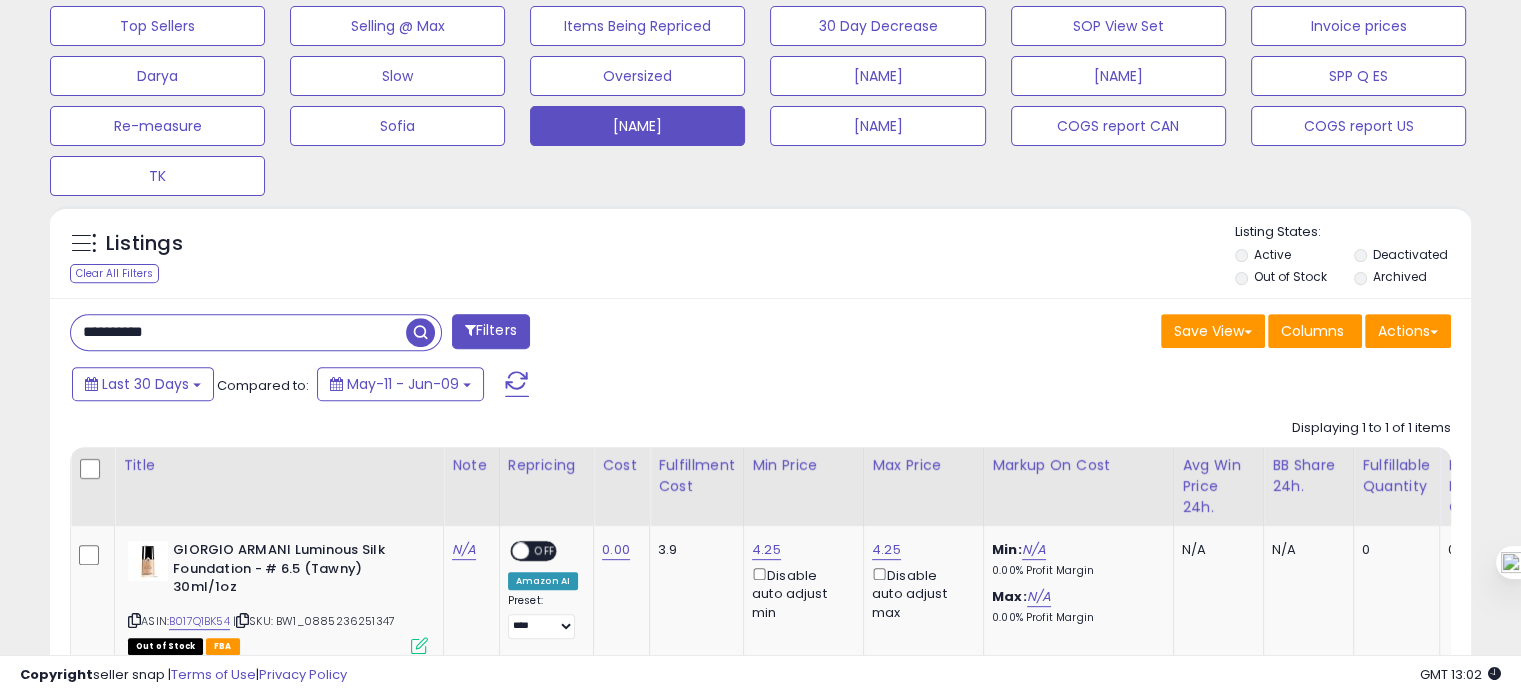 click on "**********" at bounding box center (238, 332) 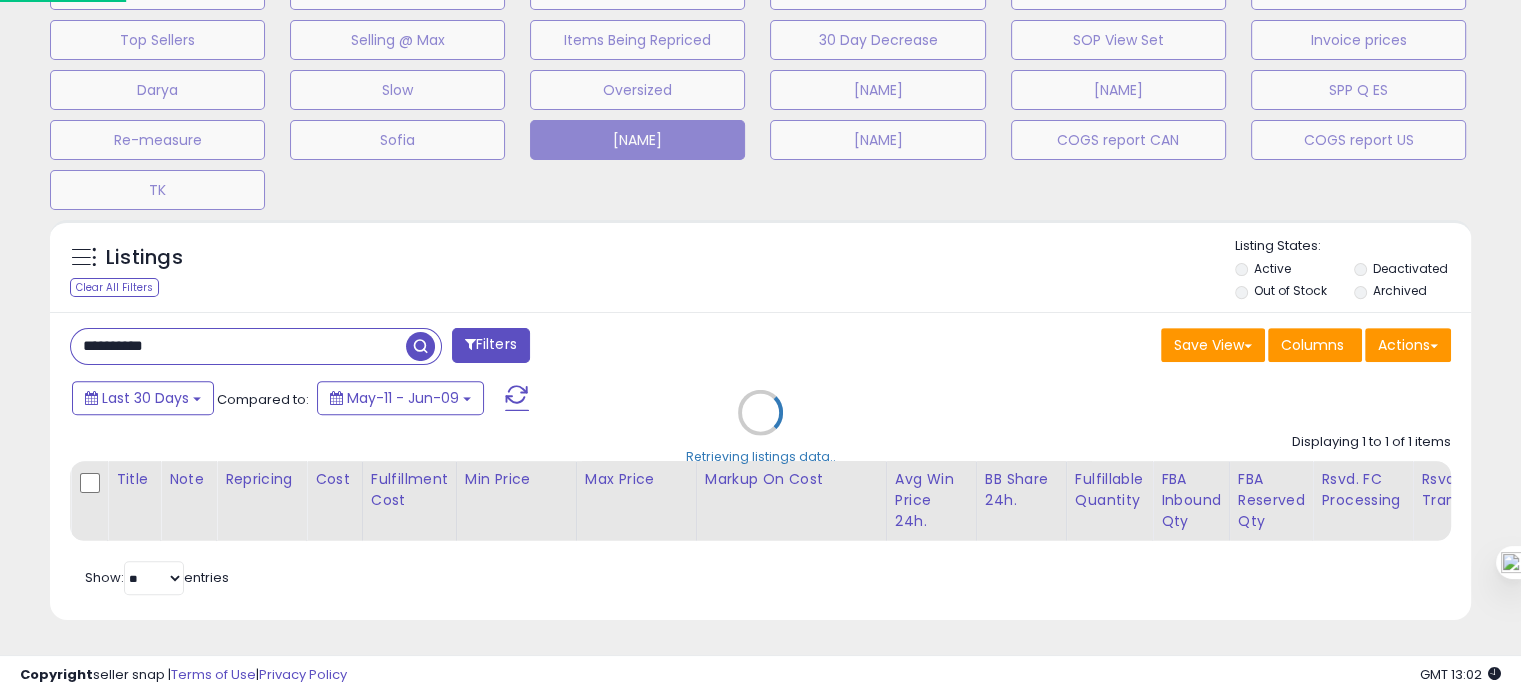 scroll, scrollTop: 999589, scrollLeft: 999168, axis: both 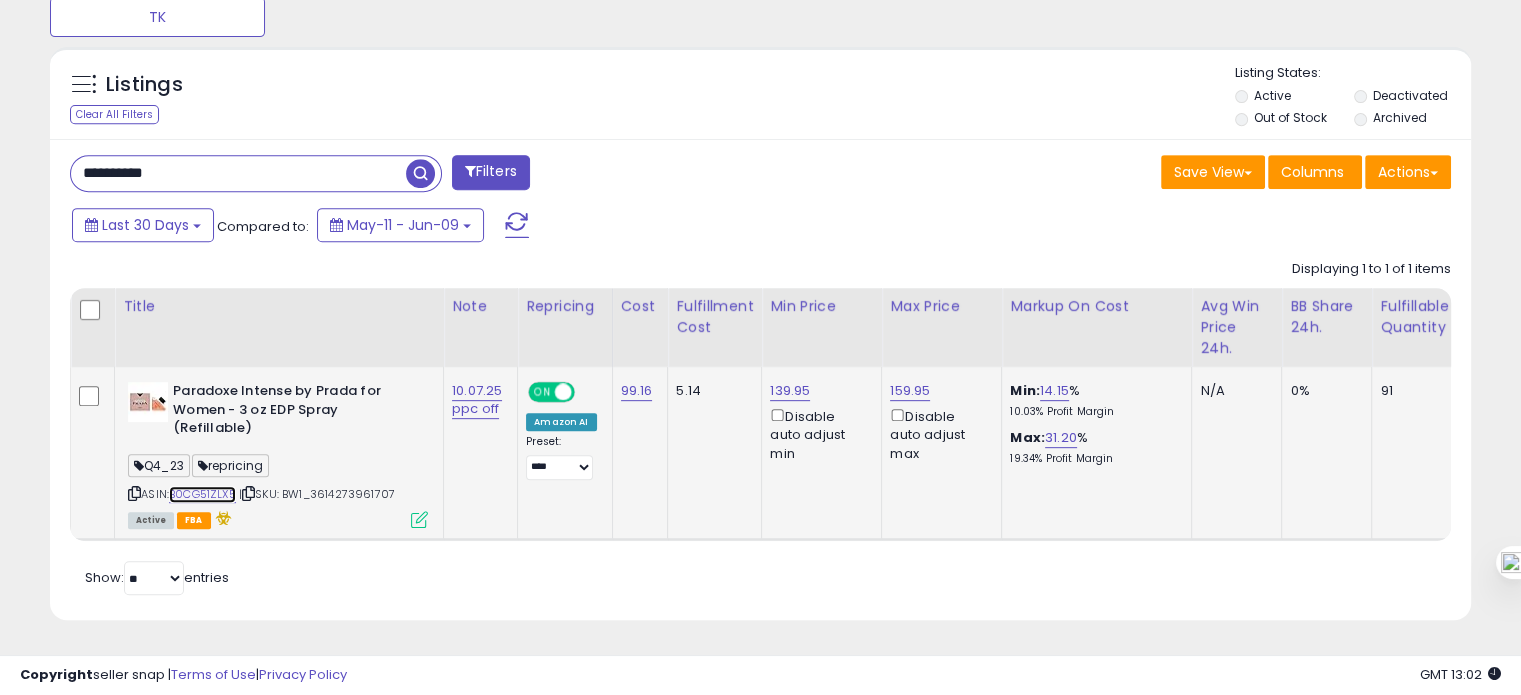click on "B0CG51ZLX5" at bounding box center (202, 494) 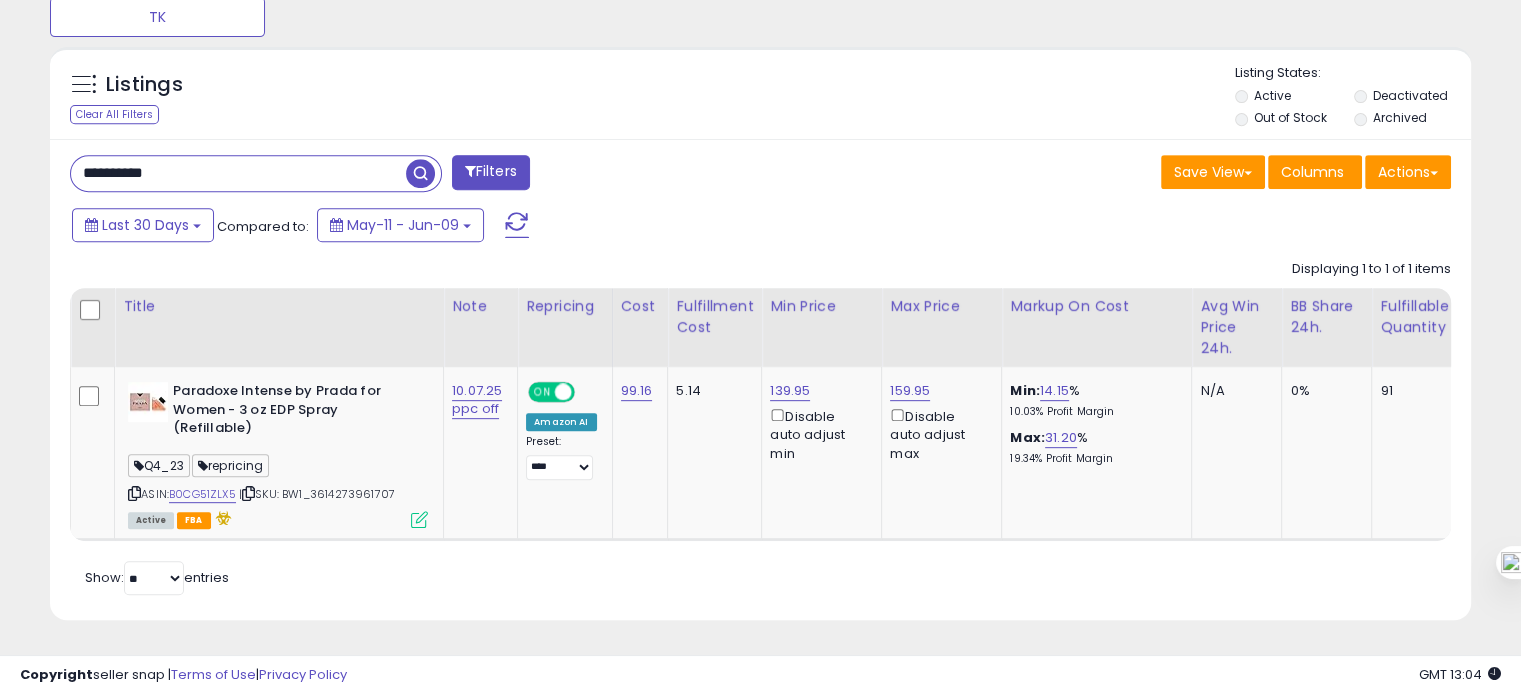 click on "**********" at bounding box center (238, 173) 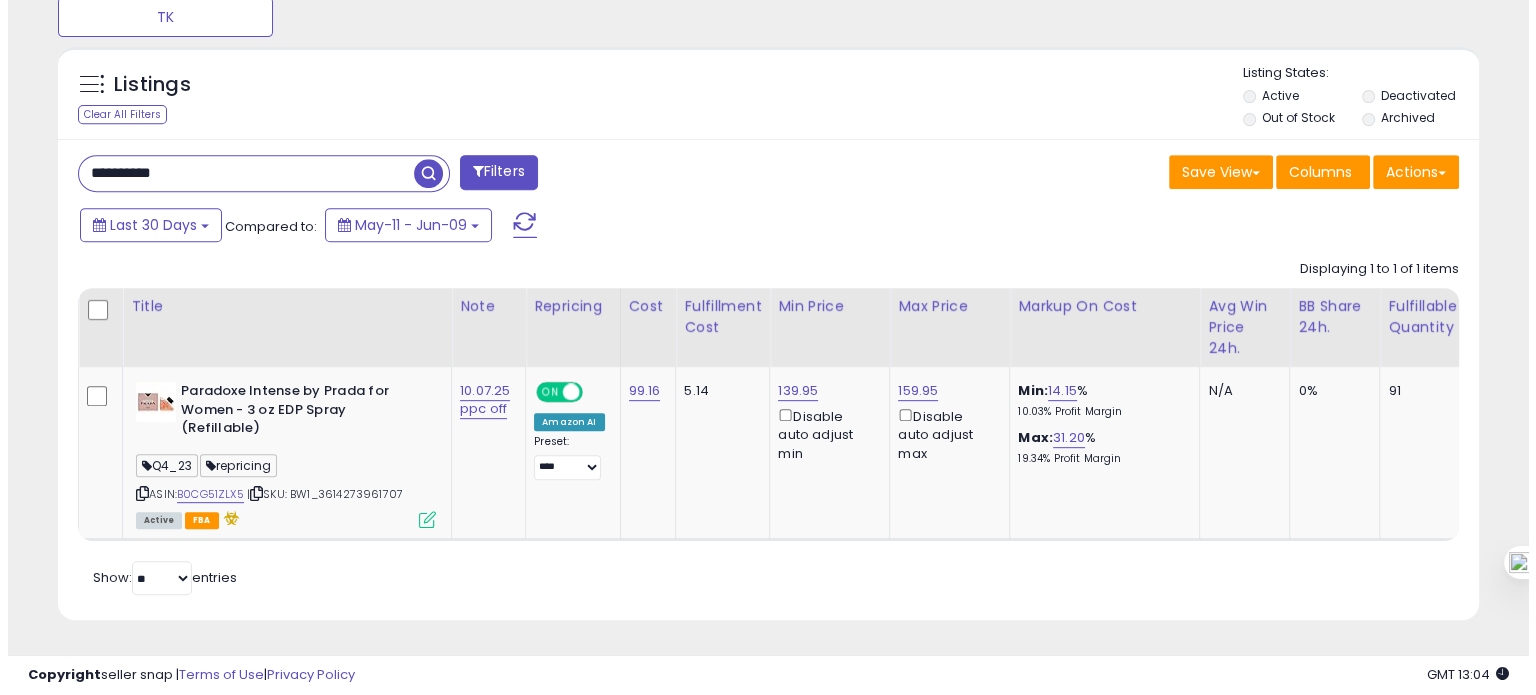 scroll, scrollTop: 674, scrollLeft: 0, axis: vertical 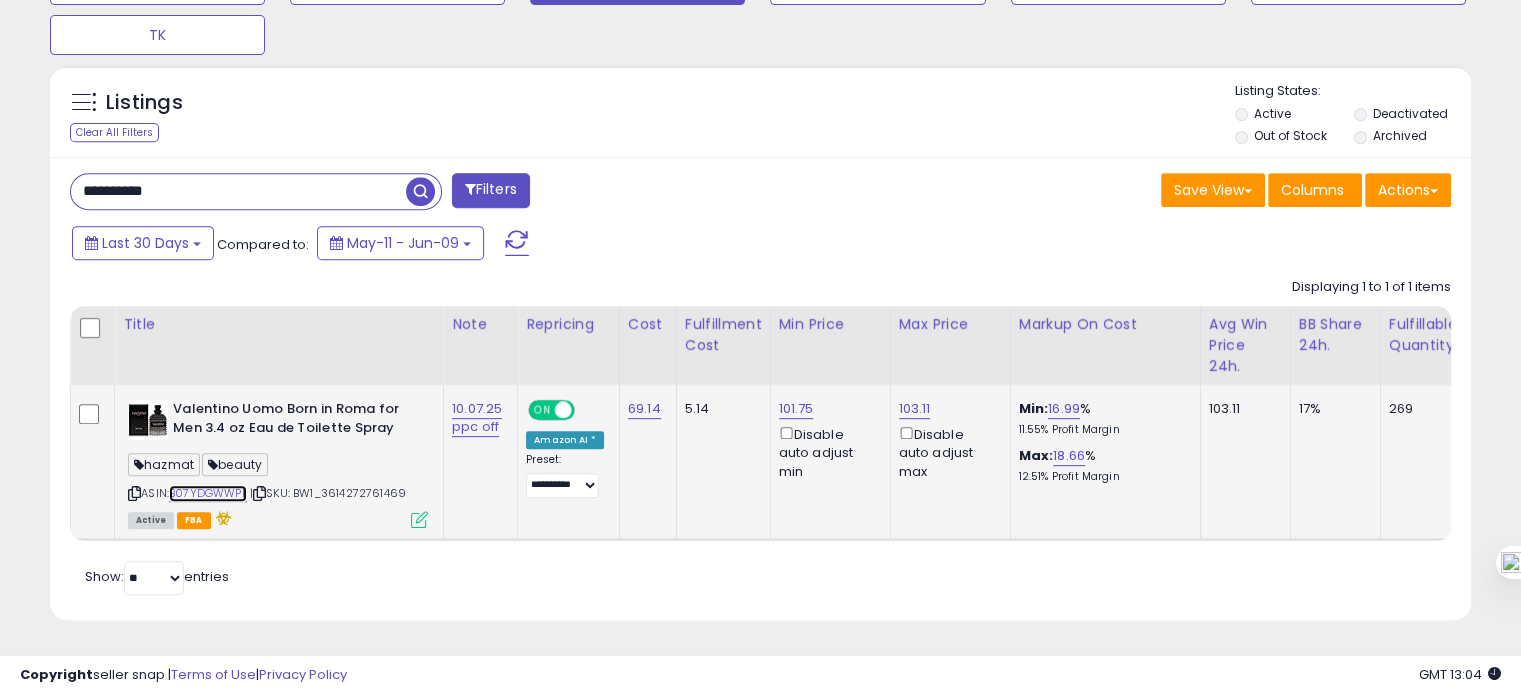 click on "B07YDGWWPL" at bounding box center [208, 493] 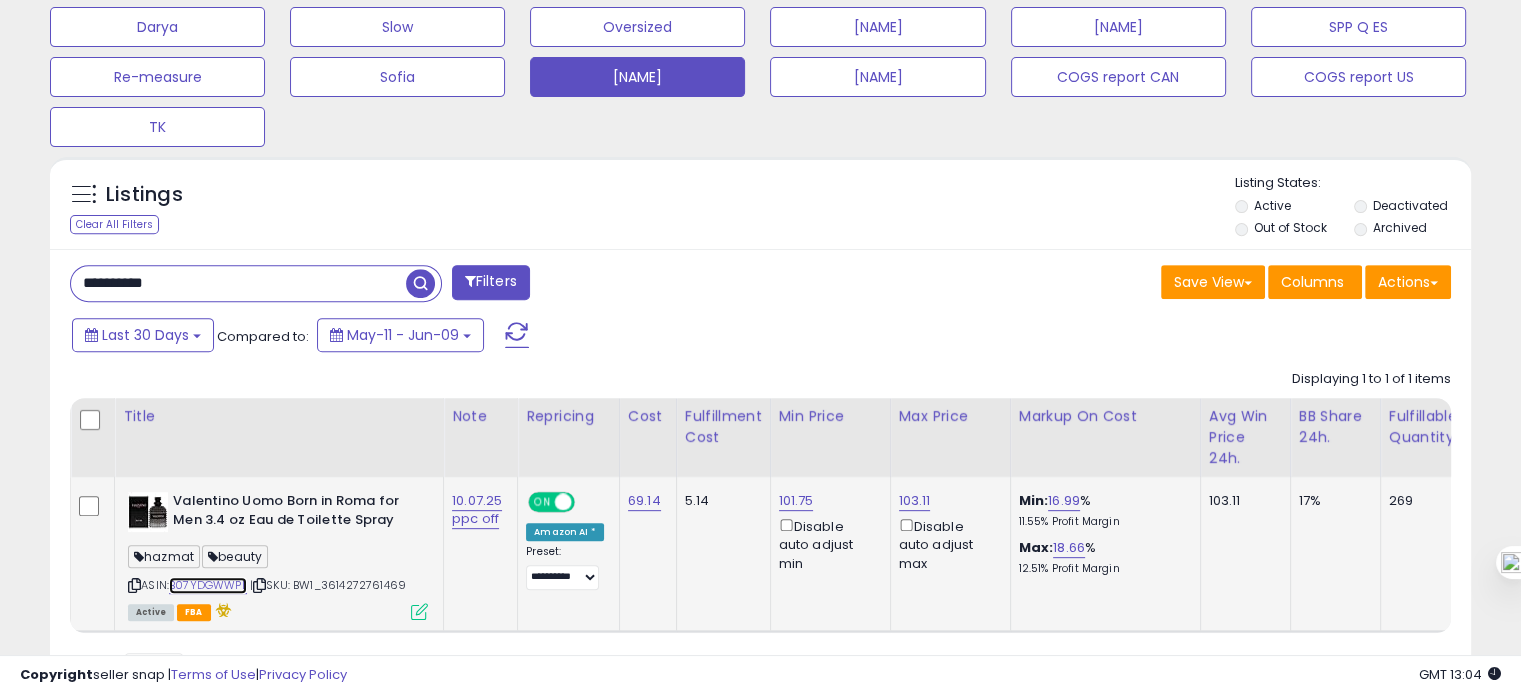 scroll, scrollTop: 828, scrollLeft: 0, axis: vertical 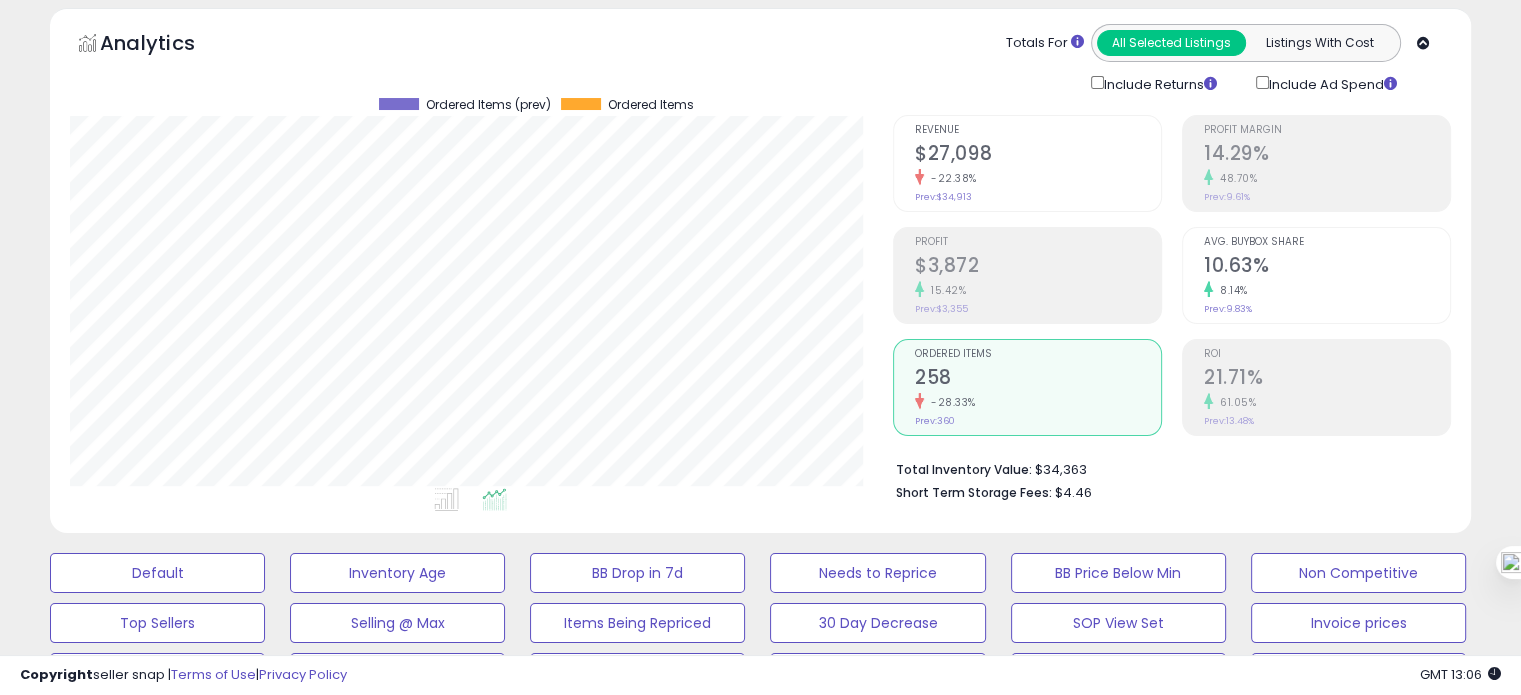 click on "10.63%" at bounding box center (1327, 267) 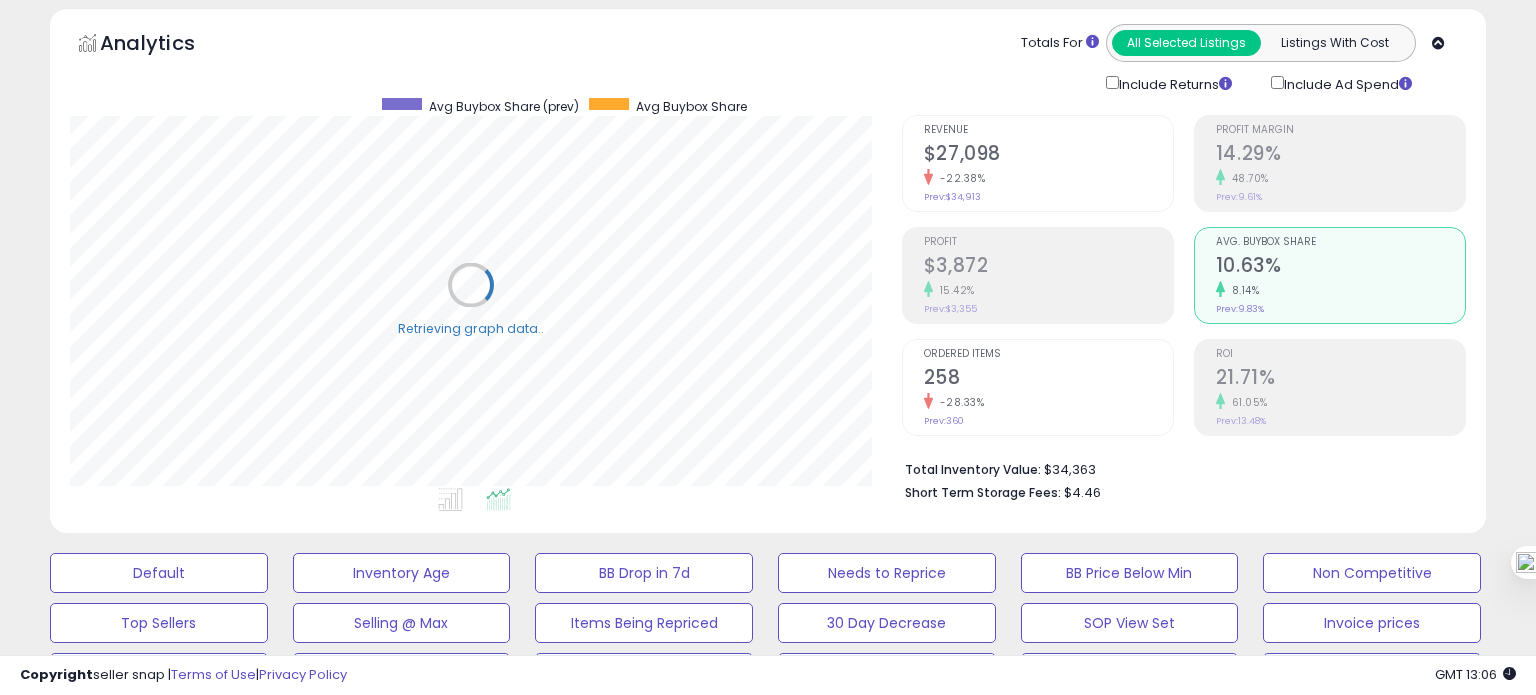 scroll, scrollTop: 999589, scrollLeft: 999168, axis: both 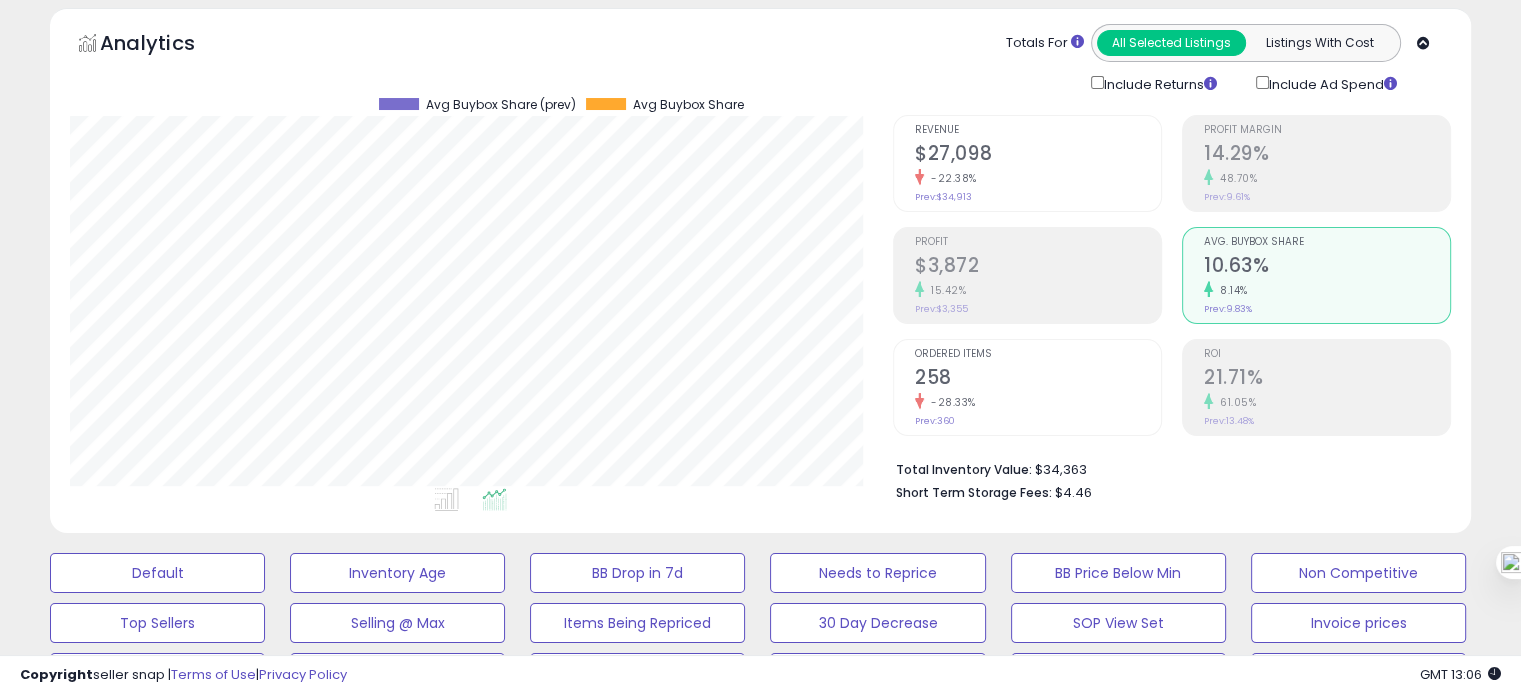 click on "-28.33%" 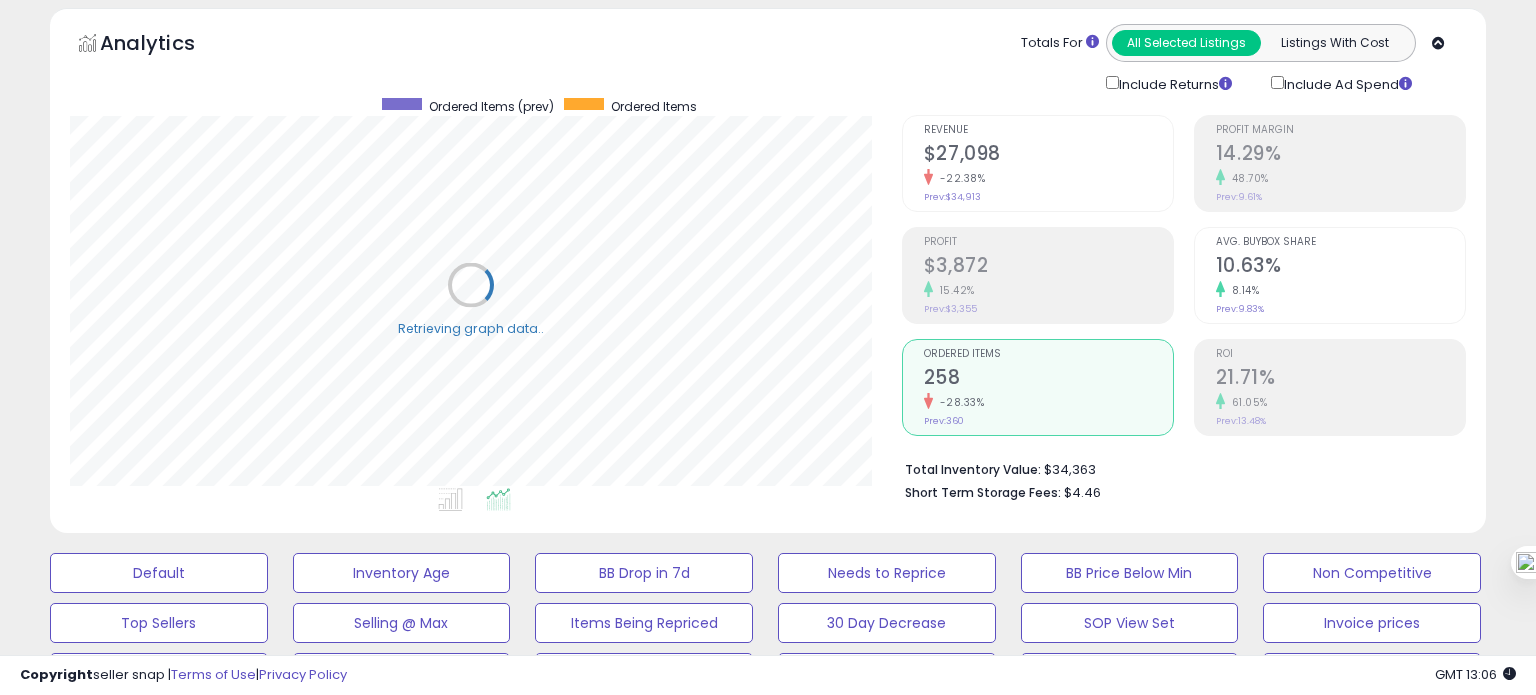 scroll, scrollTop: 999589, scrollLeft: 999168, axis: both 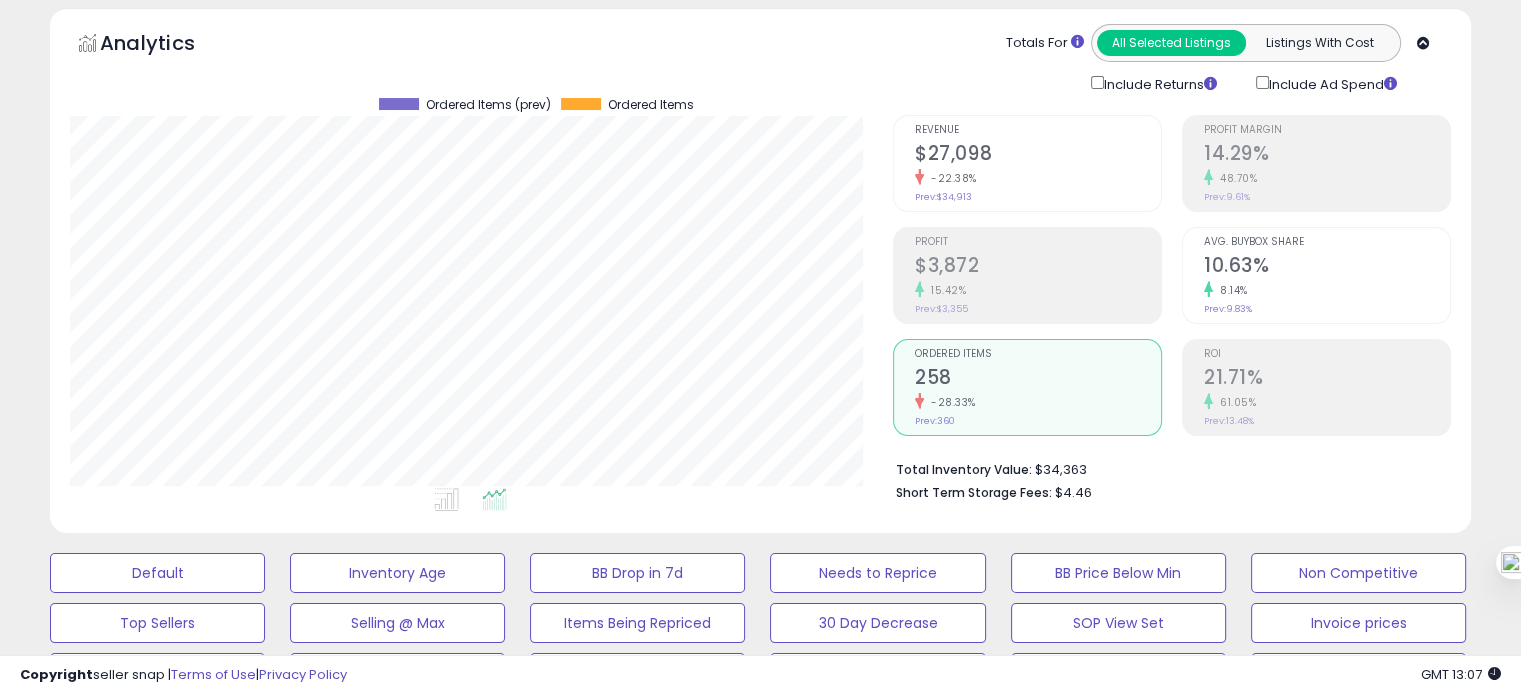 click on "10.63%" at bounding box center (1327, 267) 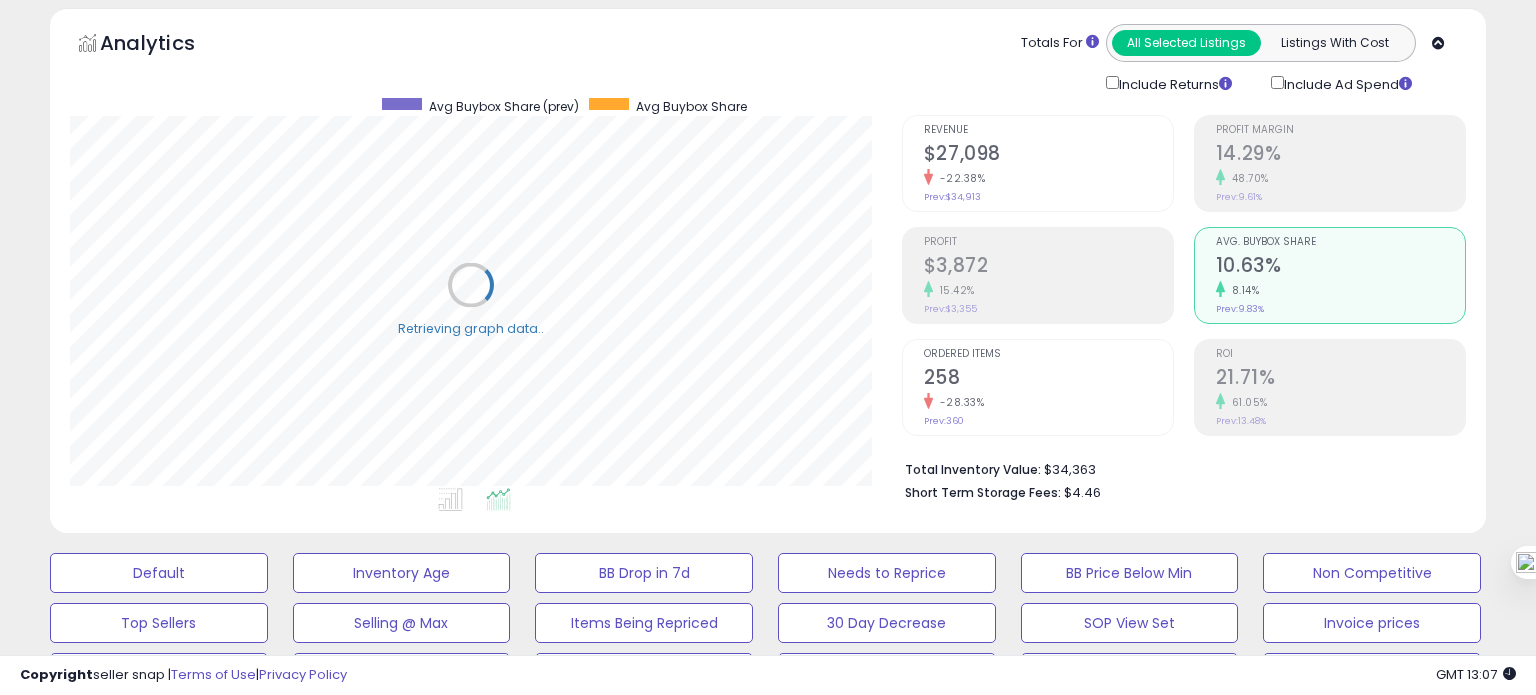 scroll, scrollTop: 999589, scrollLeft: 999168, axis: both 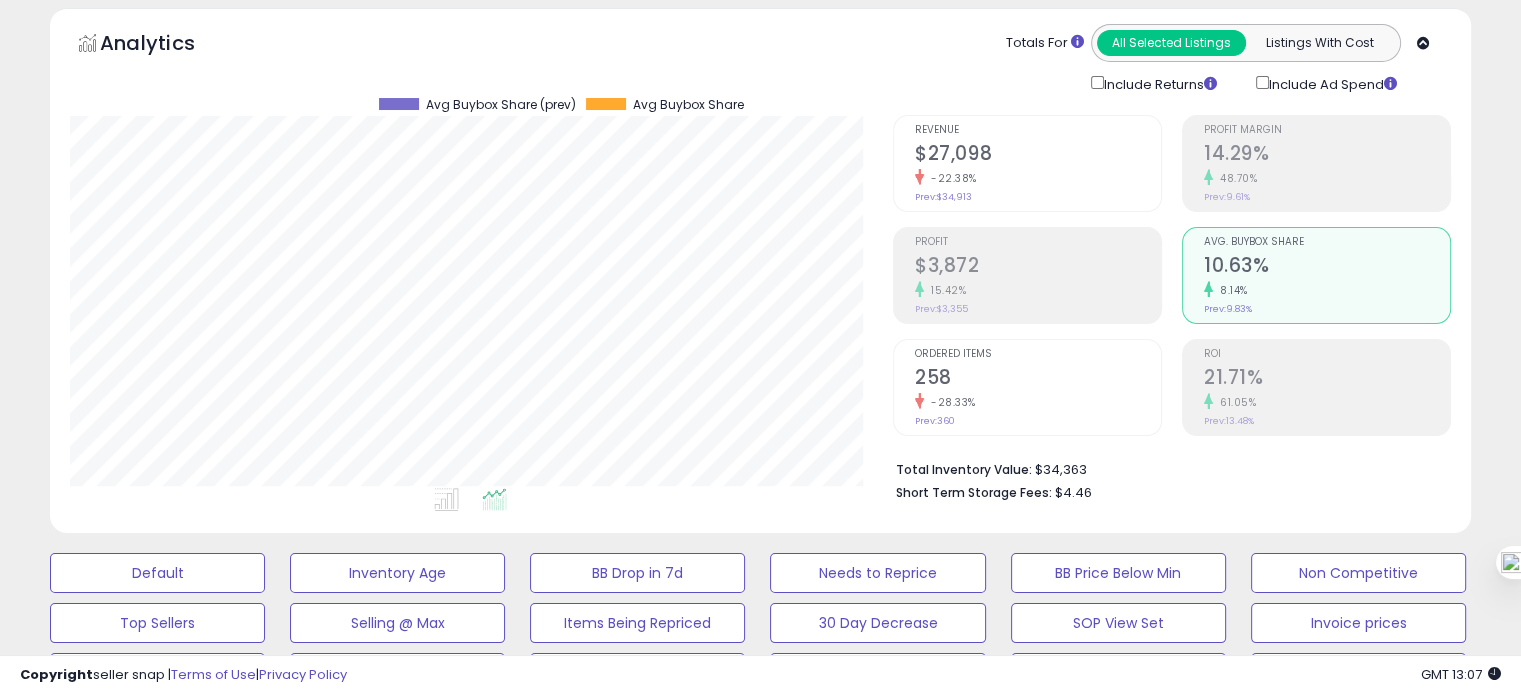 click on "258" at bounding box center (1038, 379) 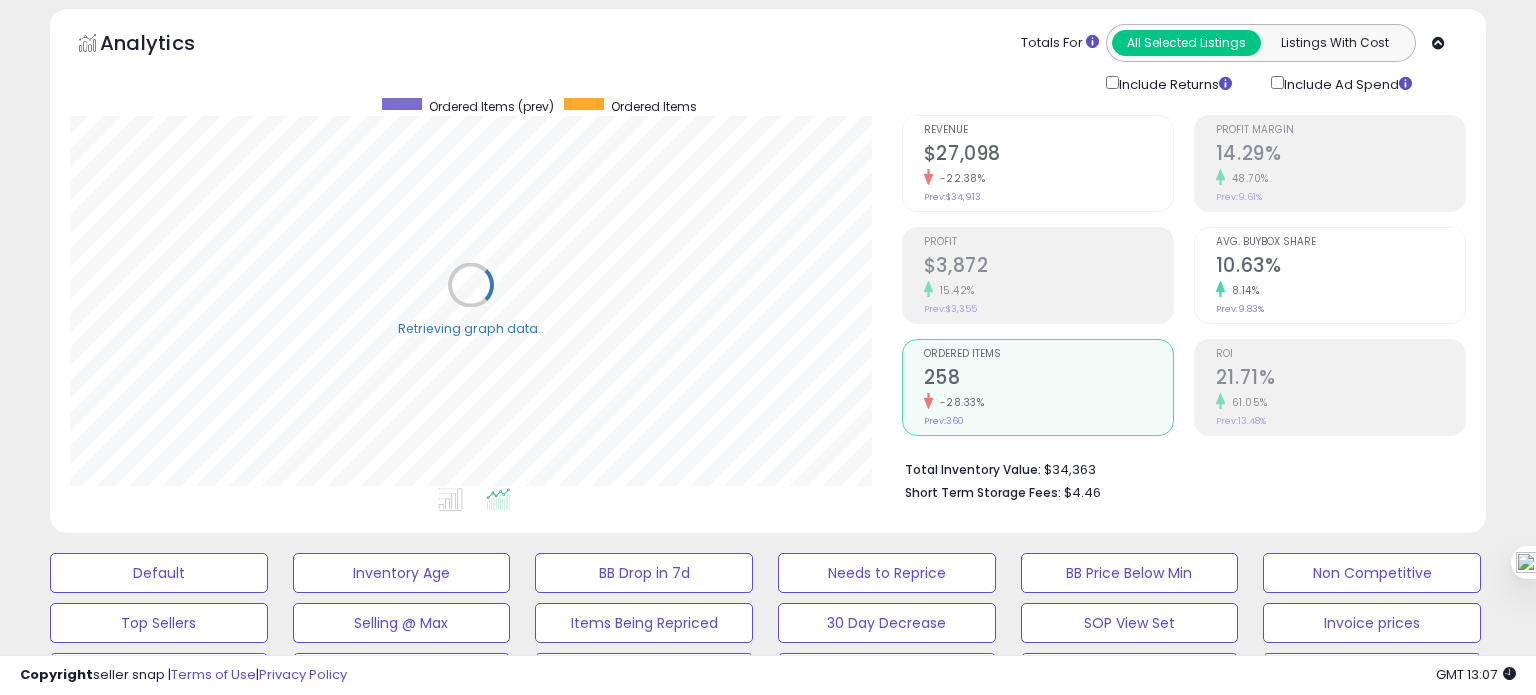 scroll, scrollTop: 999589, scrollLeft: 999168, axis: both 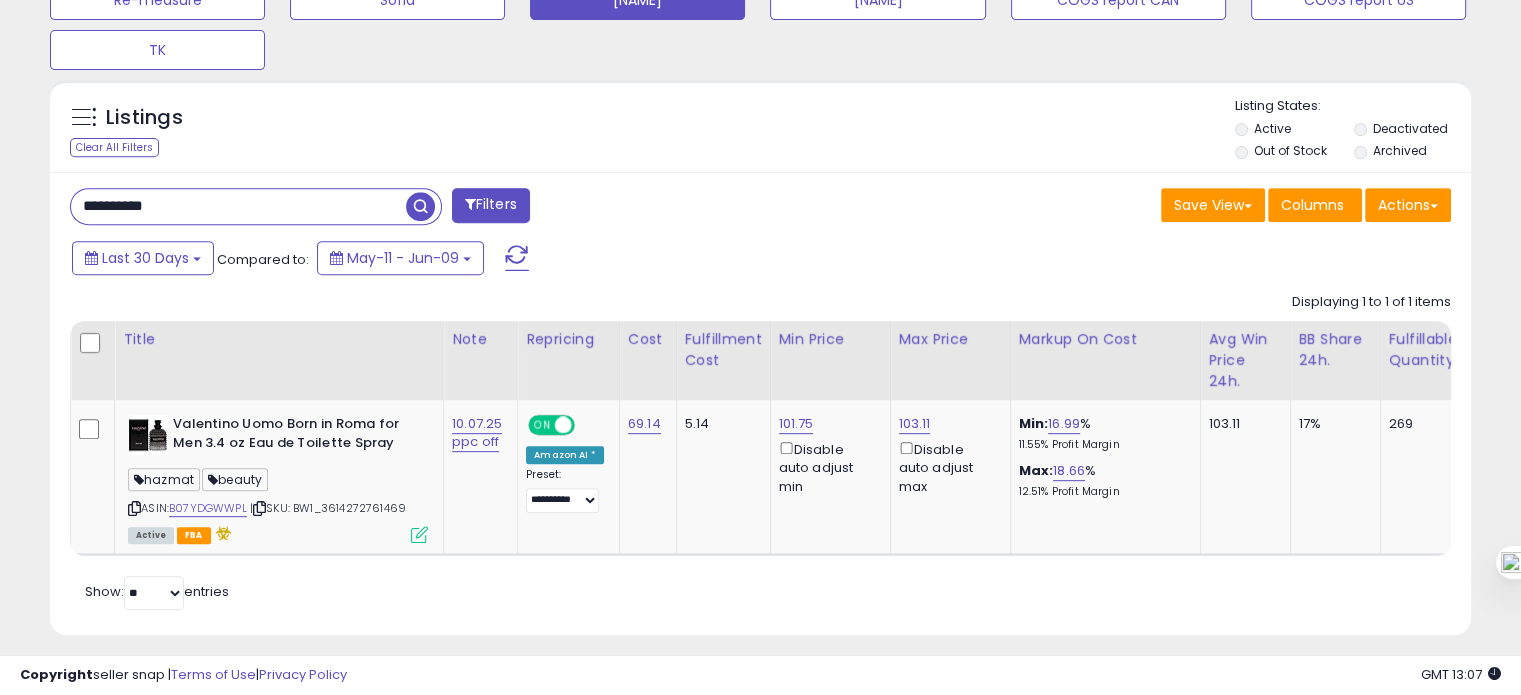 click on "**********" at bounding box center [238, 206] 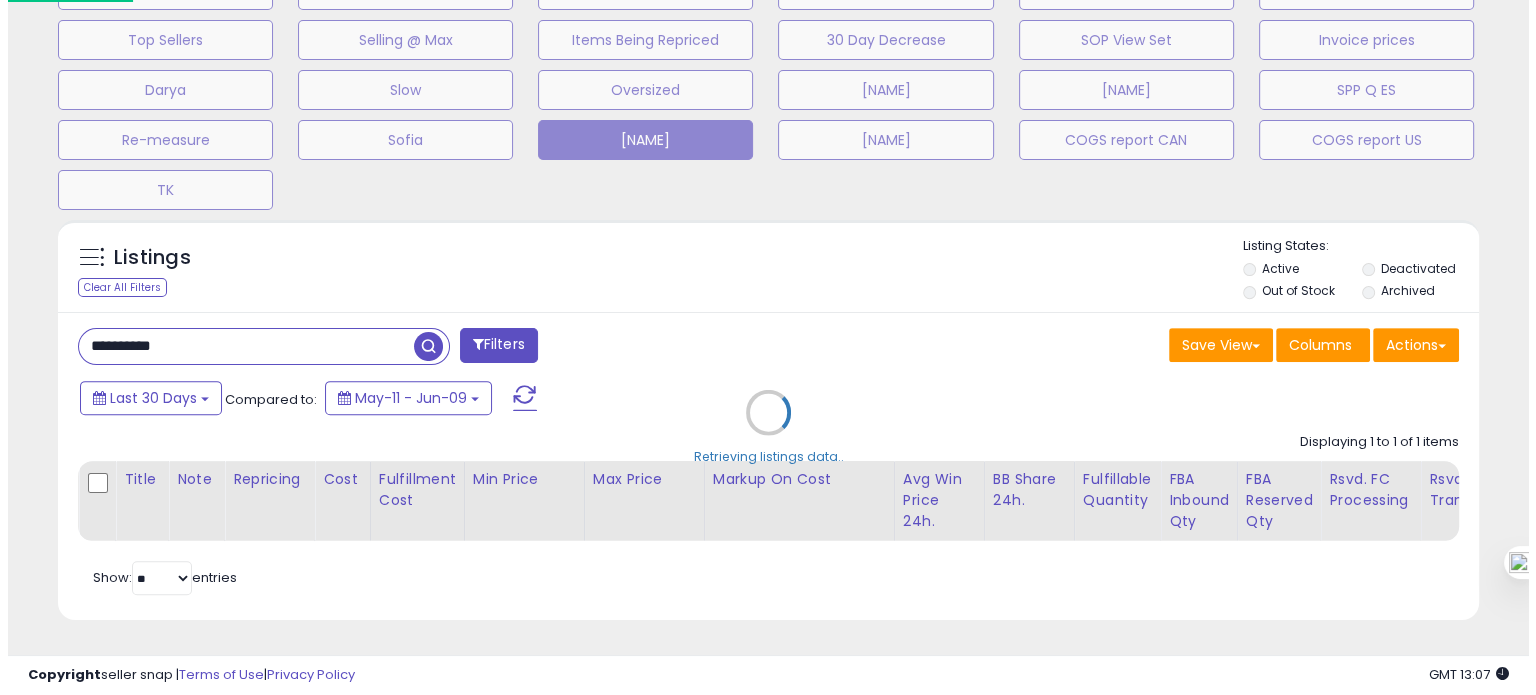 scroll, scrollTop: 674, scrollLeft: 0, axis: vertical 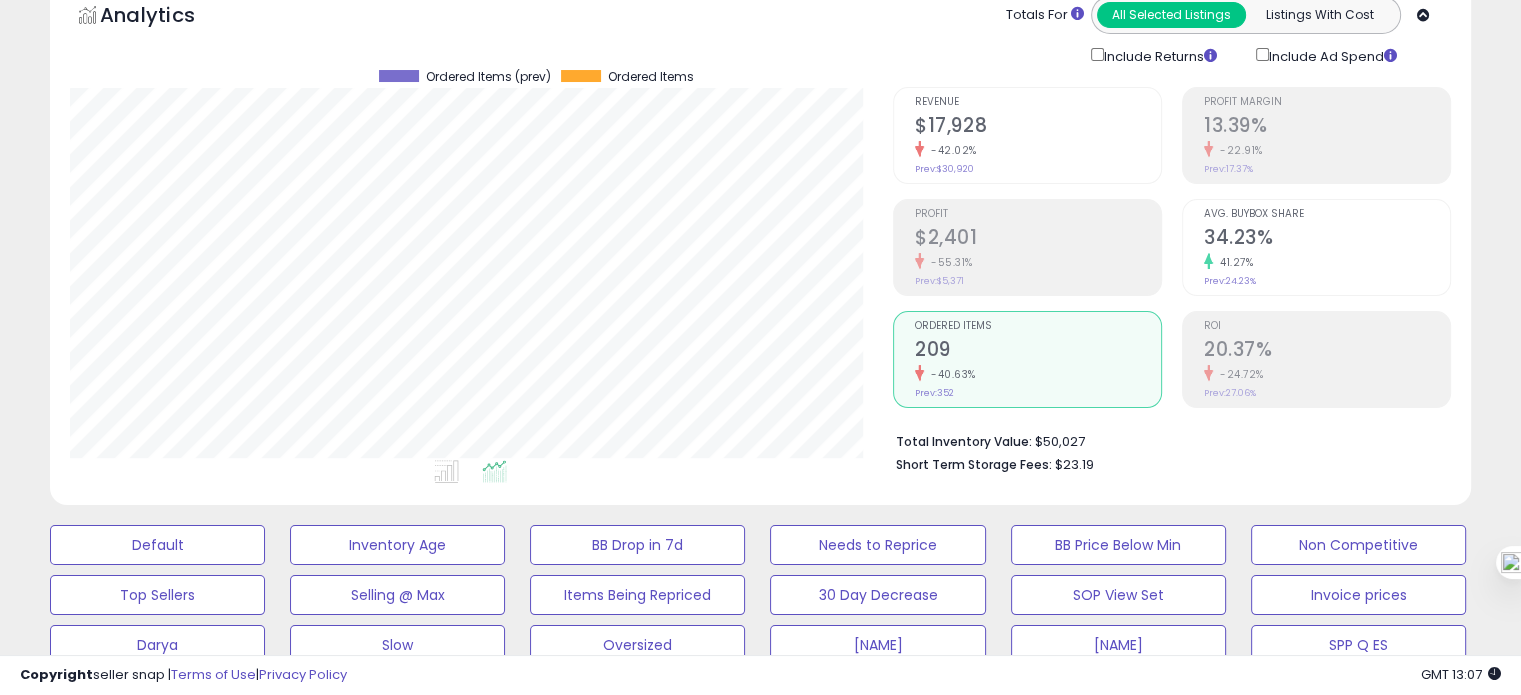 click at bounding box center (1208, 261) 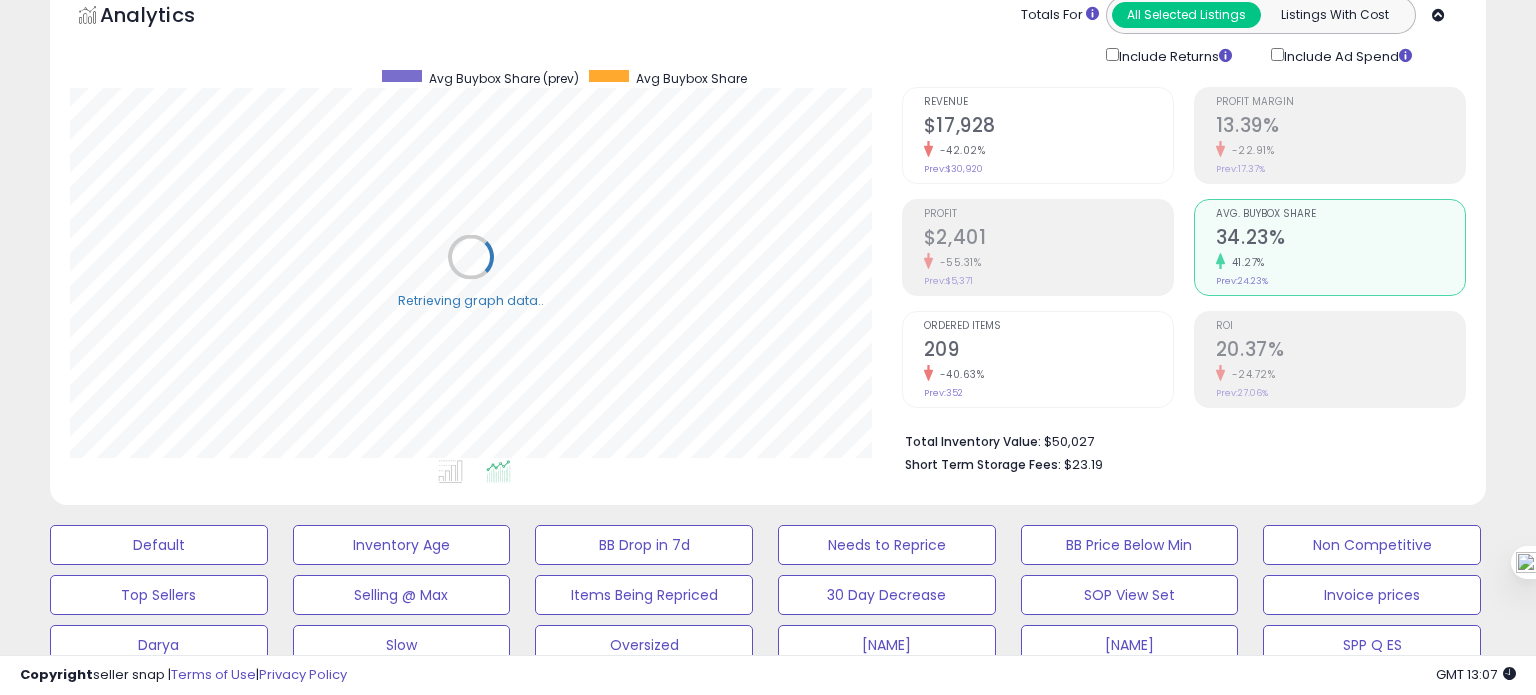 scroll, scrollTop: 999589, scrollLeft: 999168, axis: both 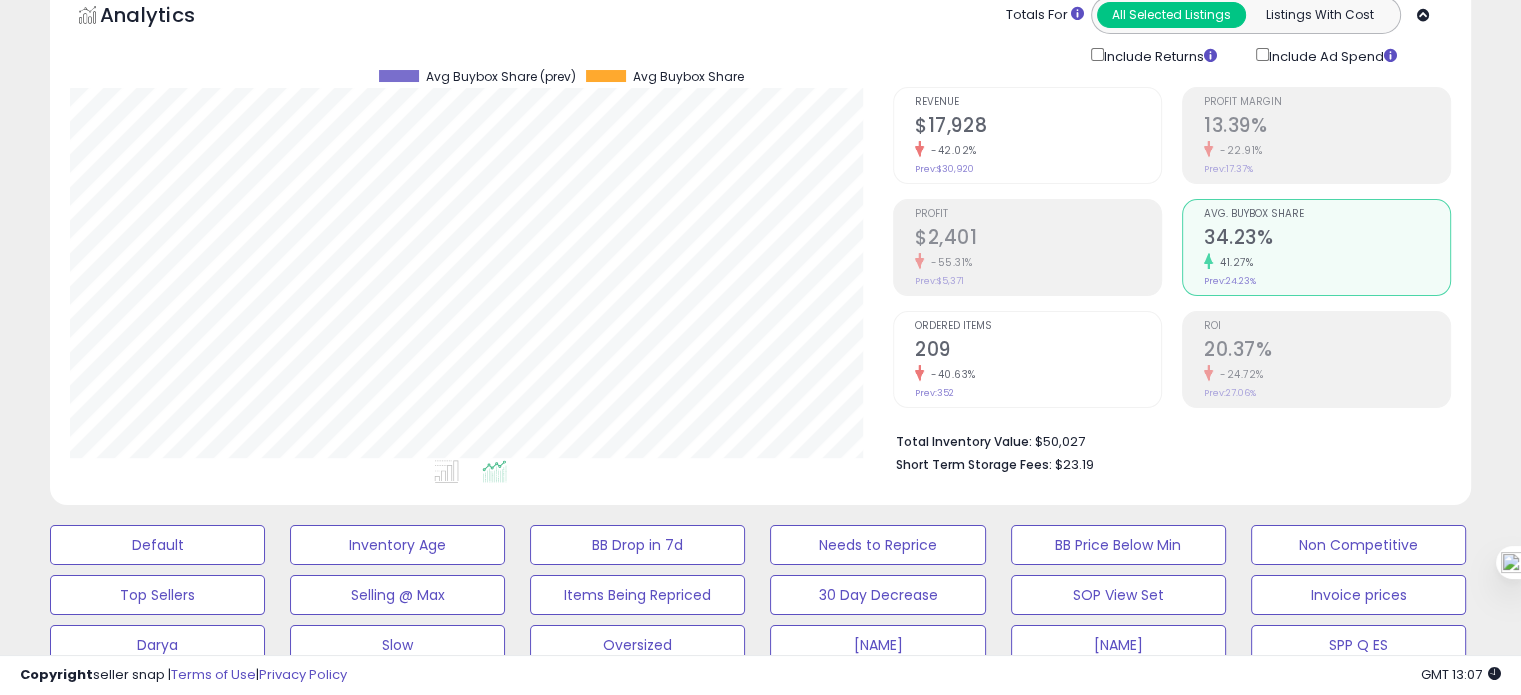 click on "209" at bounding box center [1038, 351] 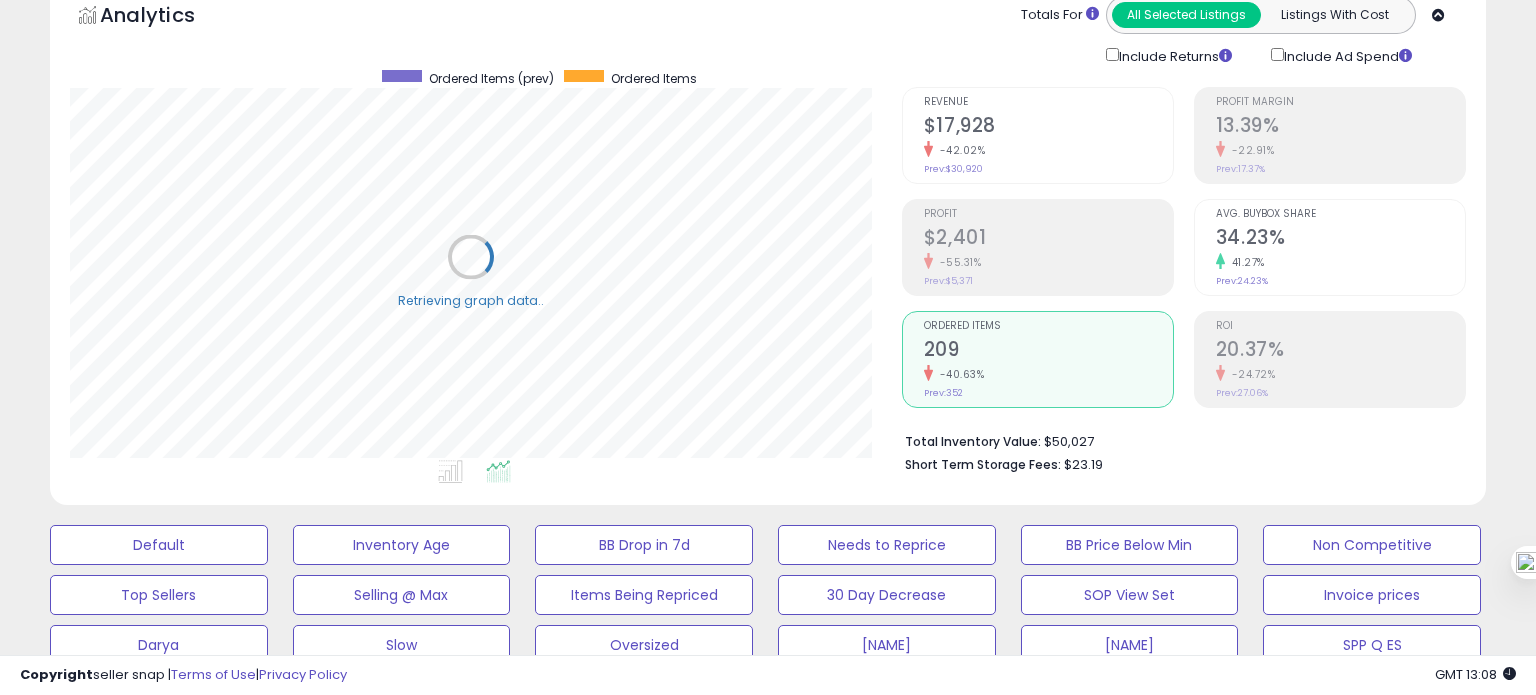 scroll, scrollTop: 999589, scrollLeft: 999168, axis: both 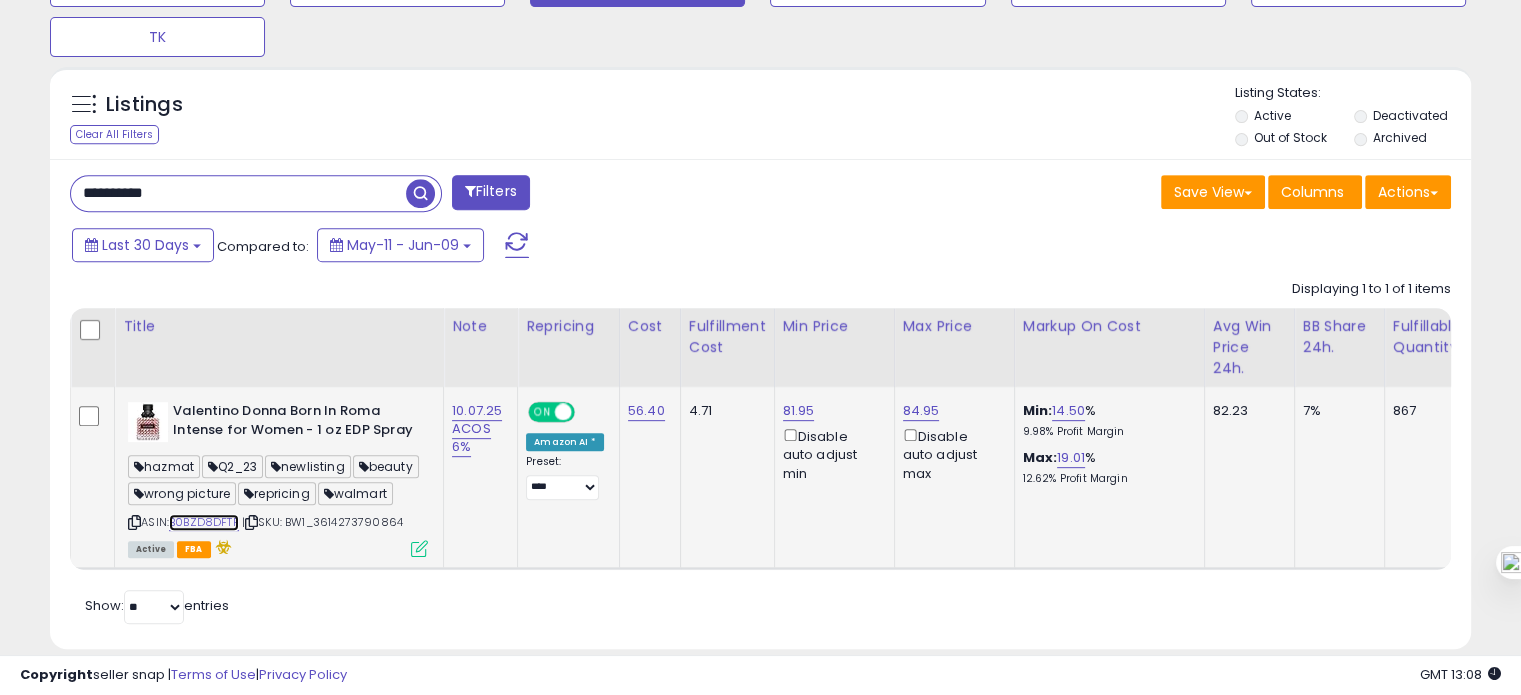 click on "B0BZD8DFTF" at bounding box center (204, 522) 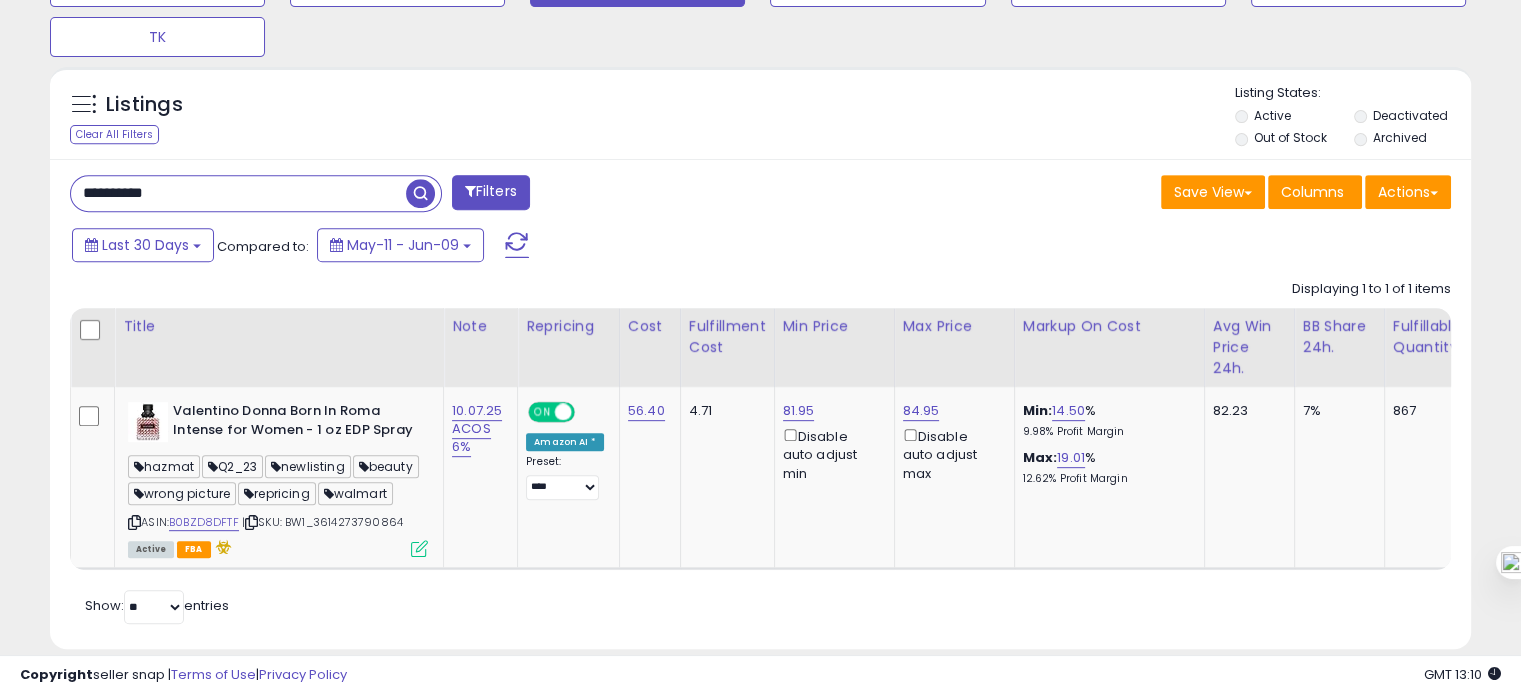 click on "**********" at bounding box center (238, 193) 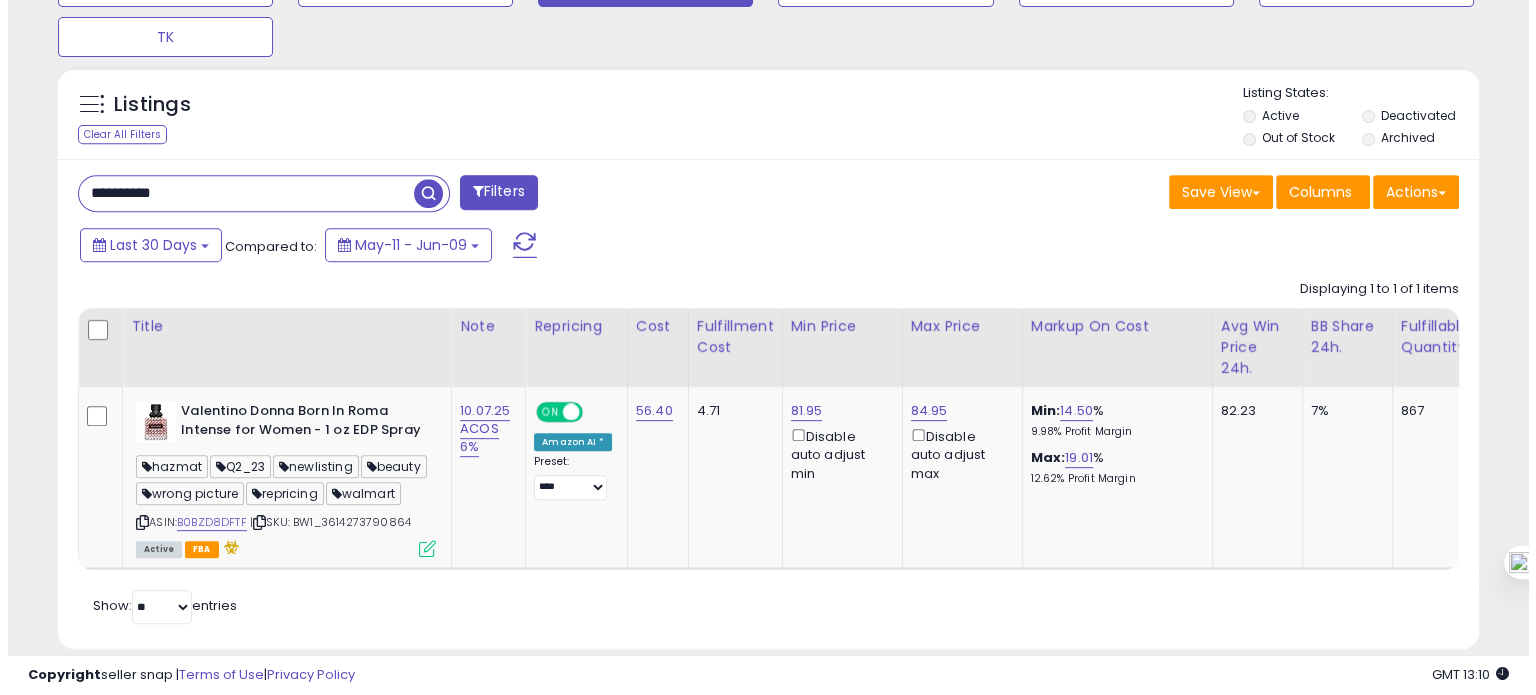 scroll, scrollTop: 674, scrollLeft: 0, axis: vertical 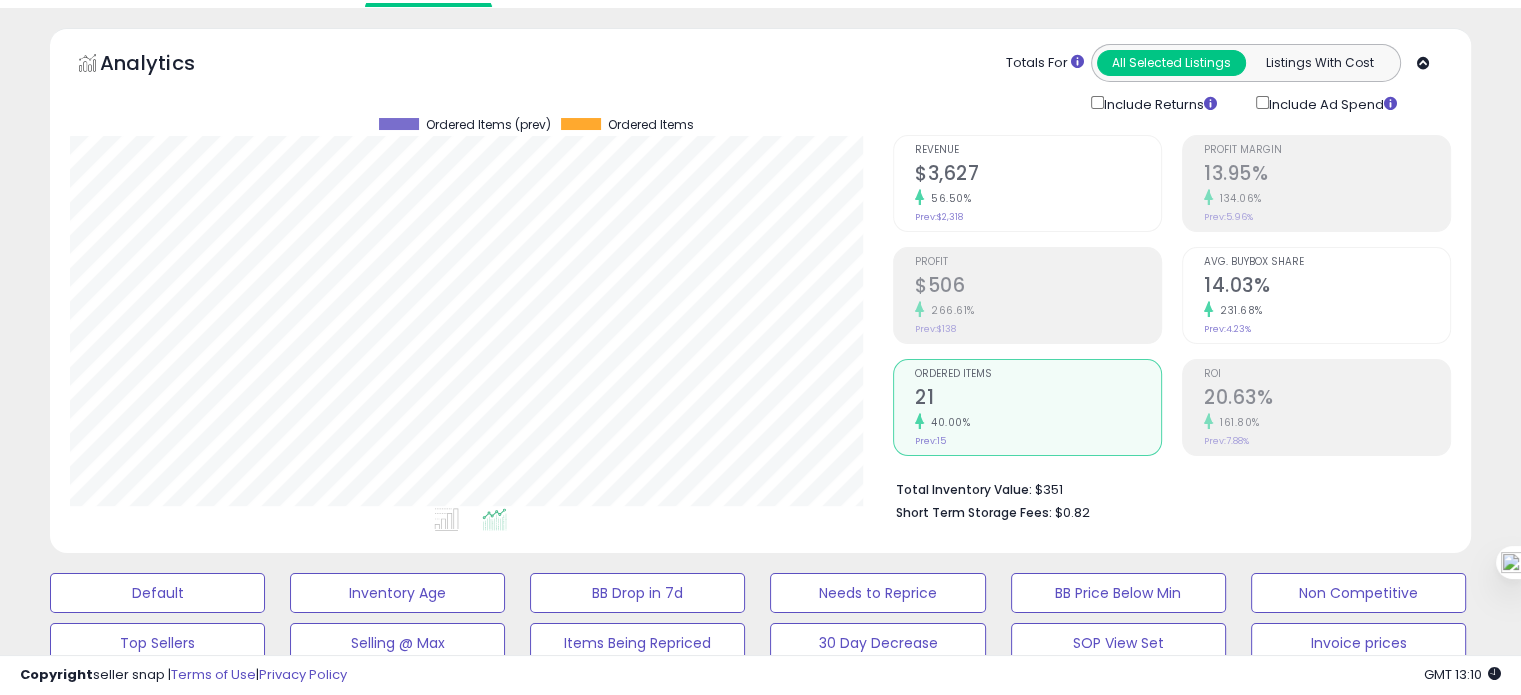 click on "14.03%" at bounding box center [1327, 287] 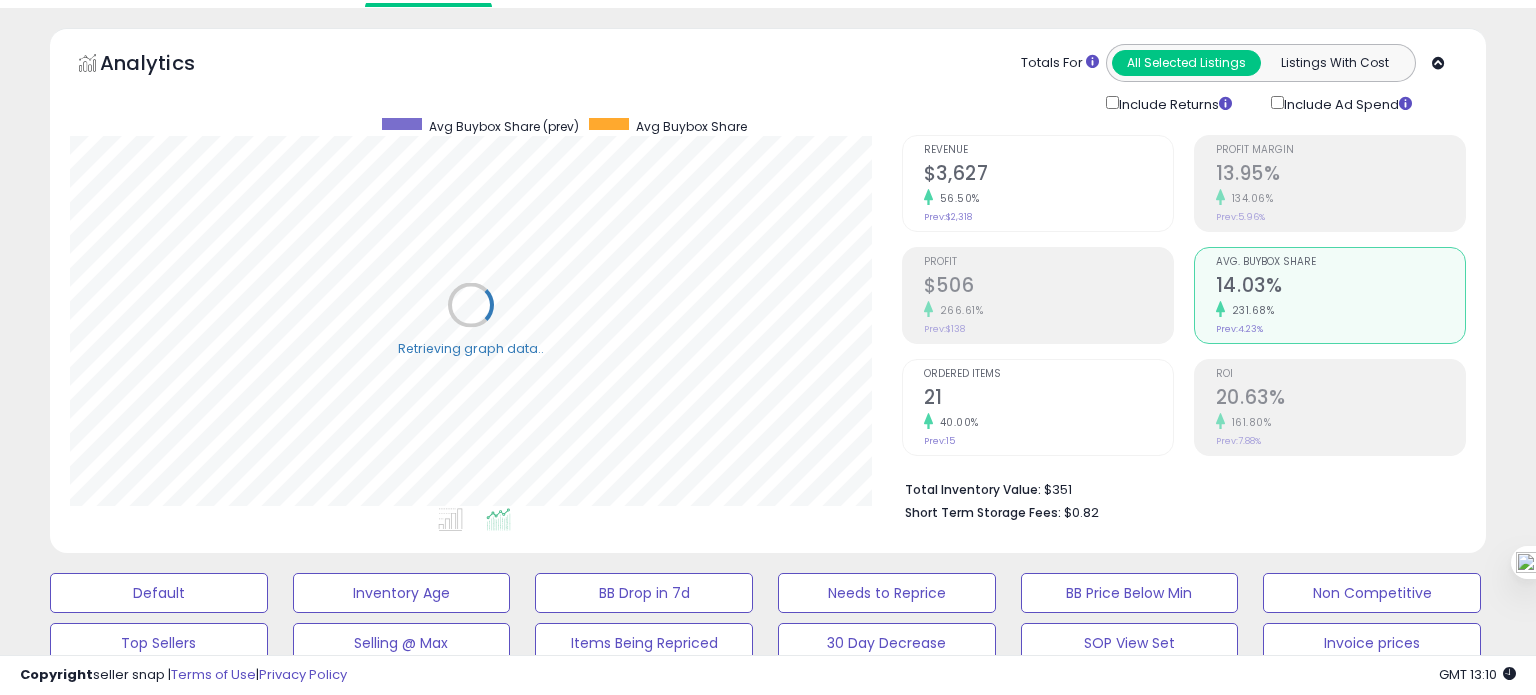 scroll, scrollTop: 999589, scrollLeft: 999168, axis: both 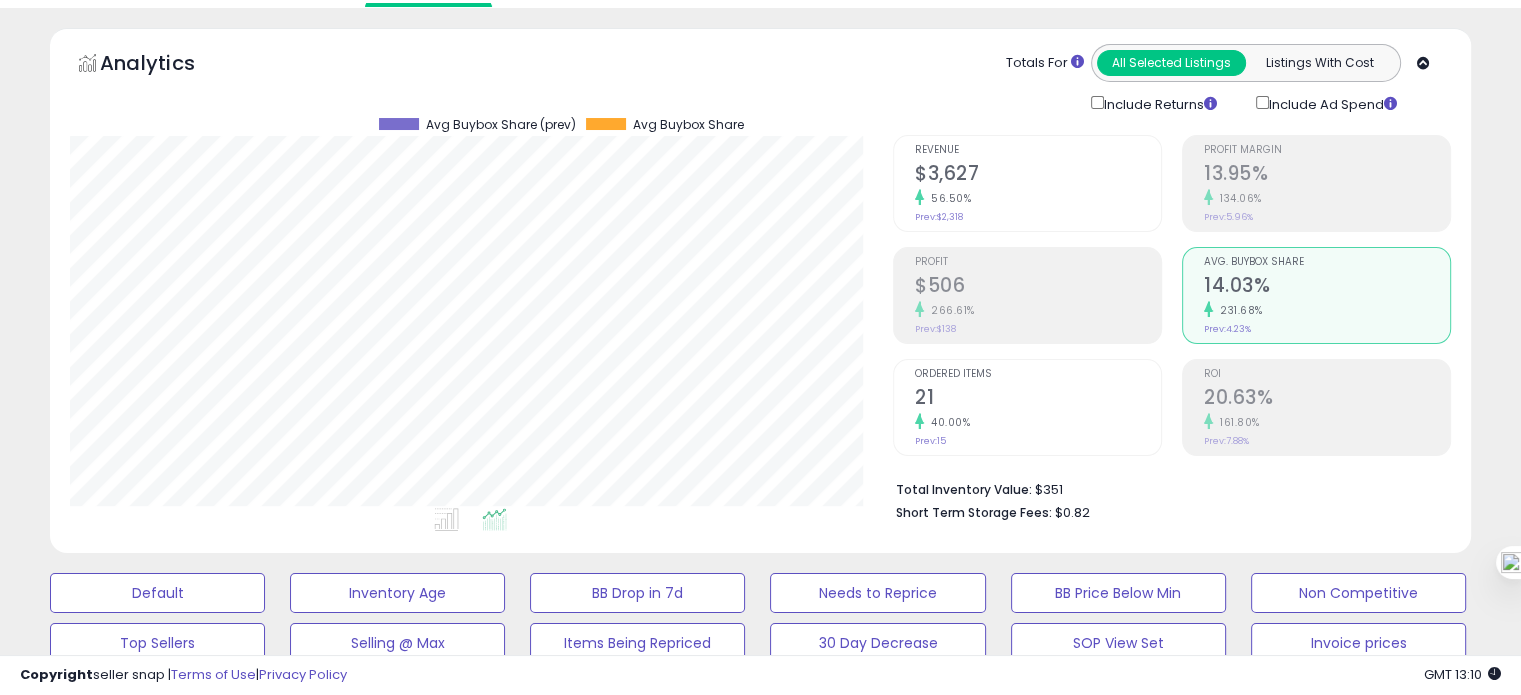 click on "21" at bounding box center [1038, 399] 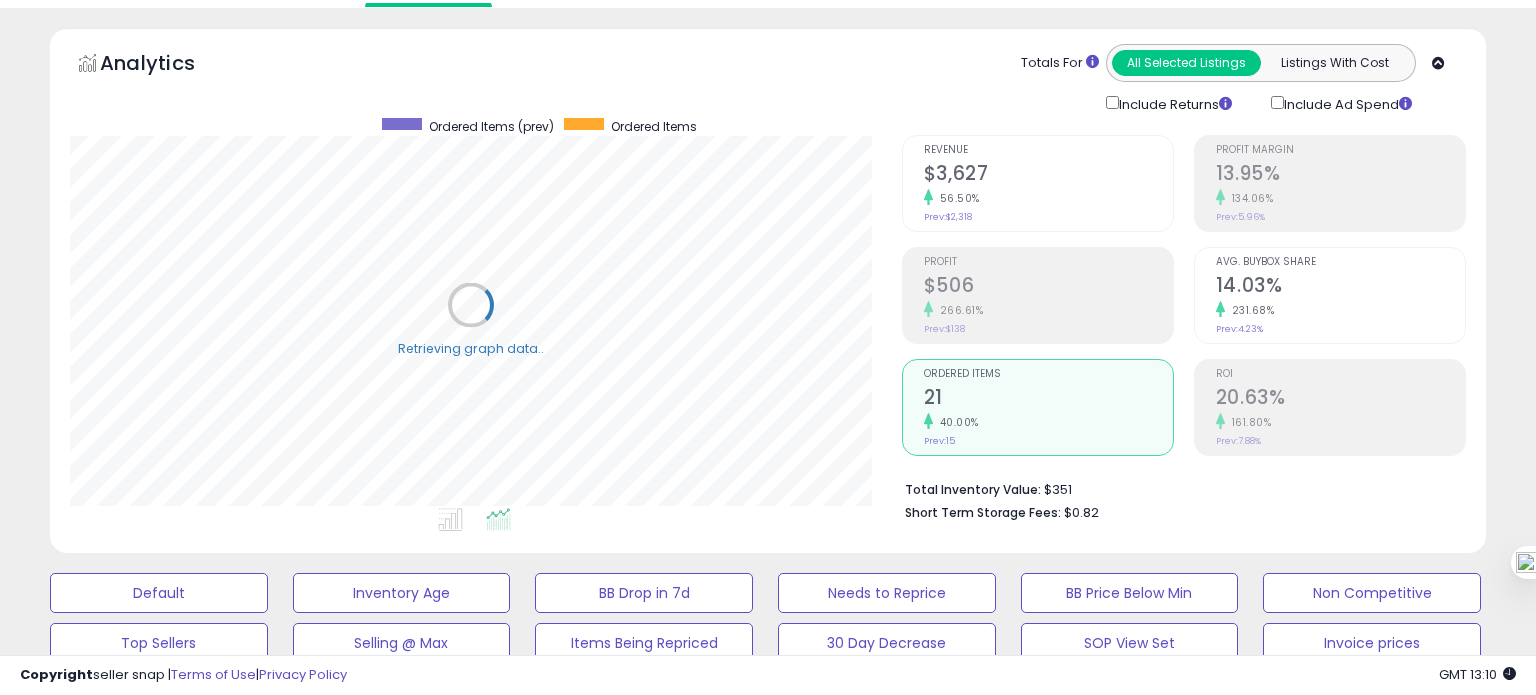 scroll, scrollTop: 999589, scrollLeft: 999168, axis: both 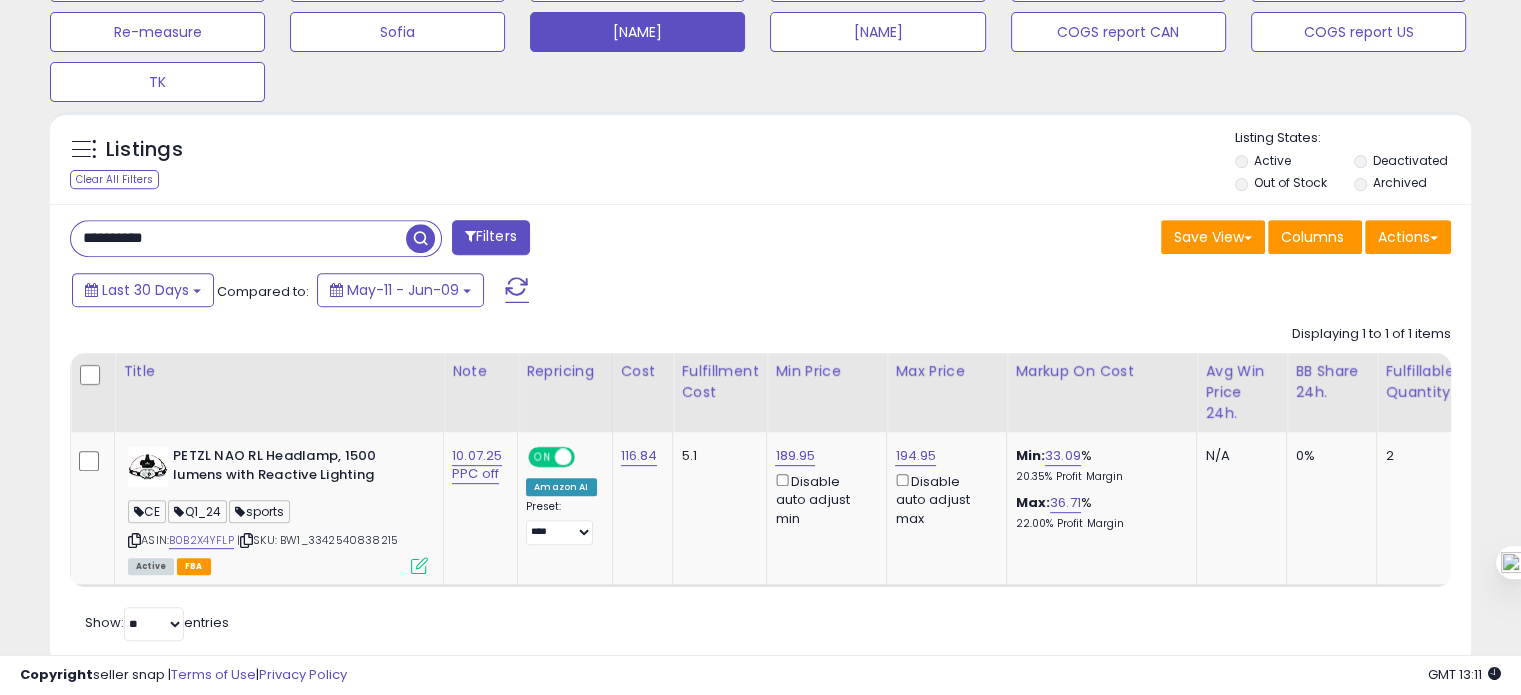 click on "**********" at bounding box center [238, 238] 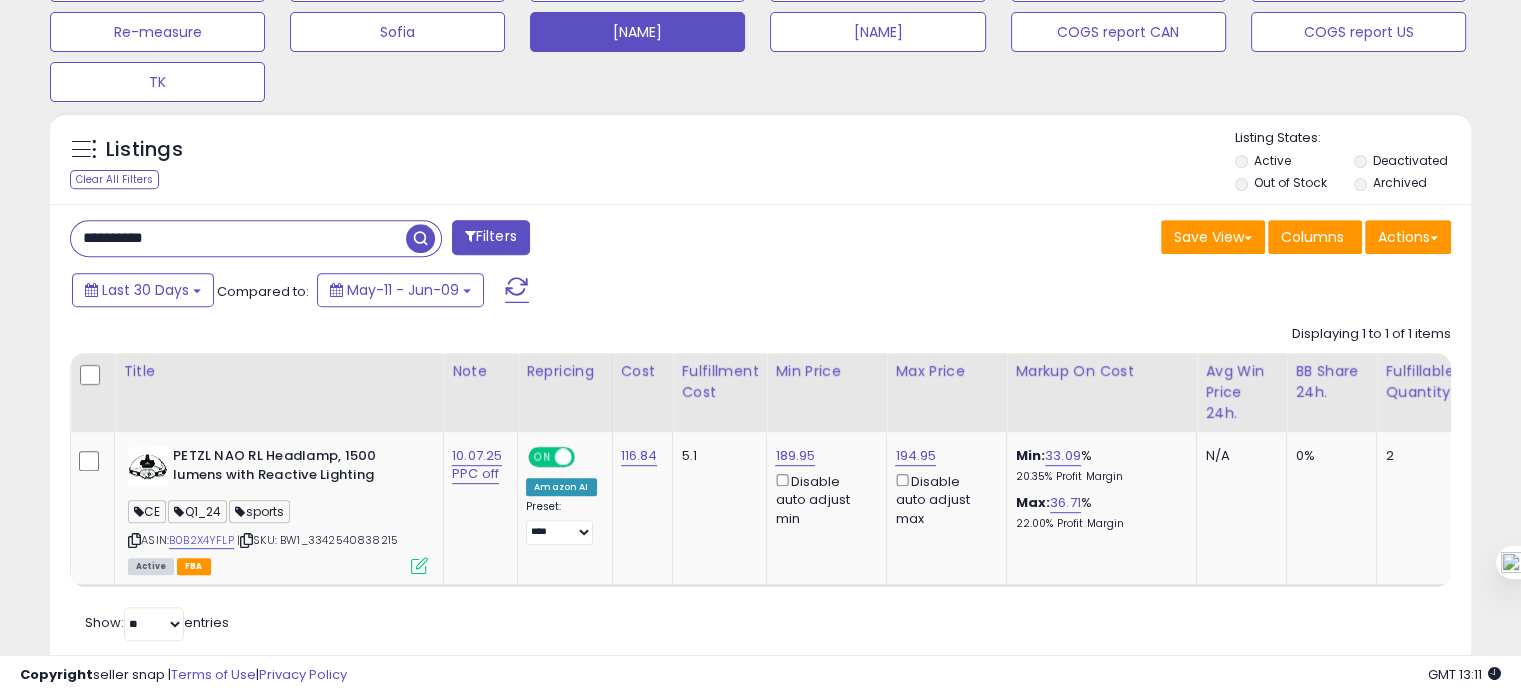 click on "**********" at bounding box center (238, 238) 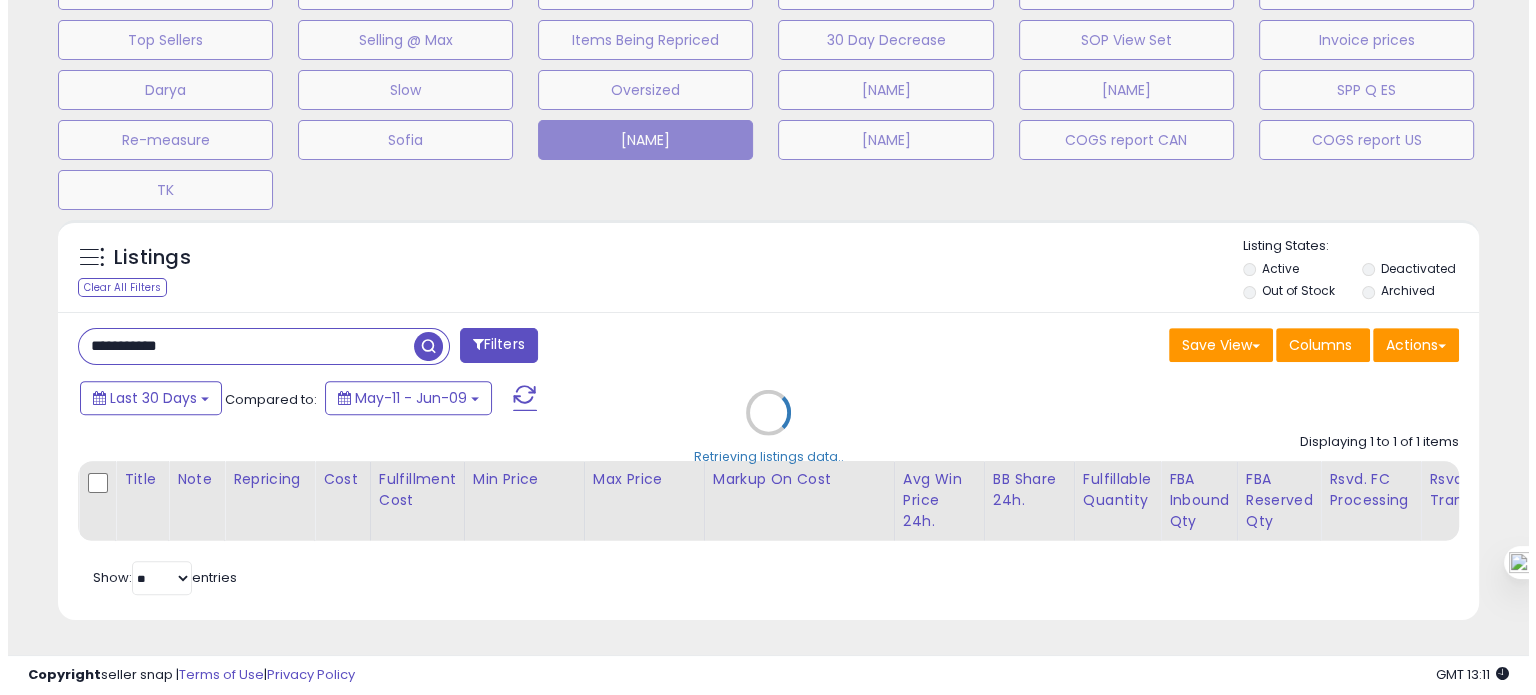 scroll, scrollTop: 674, scrollLeft: 0, axis: vertical 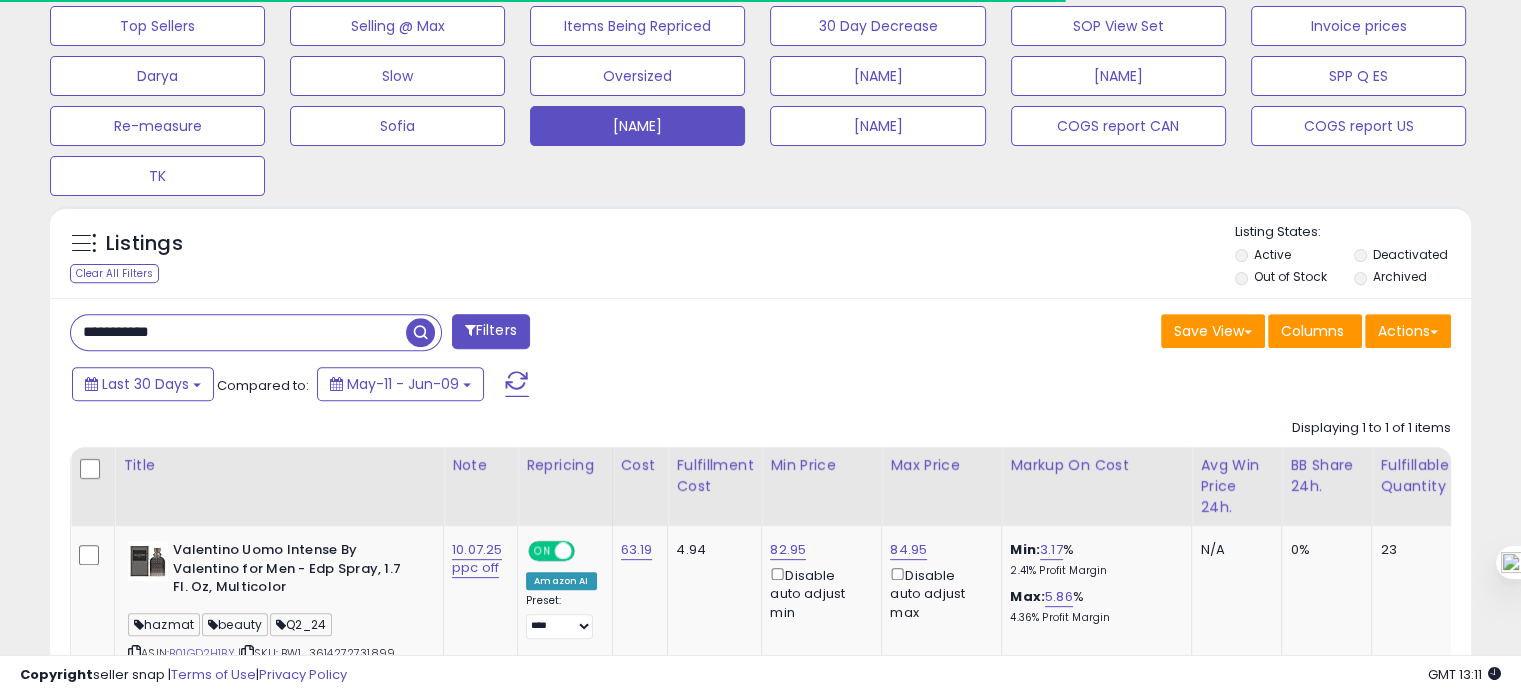 click on "**********" at bounding box center (238, 332) 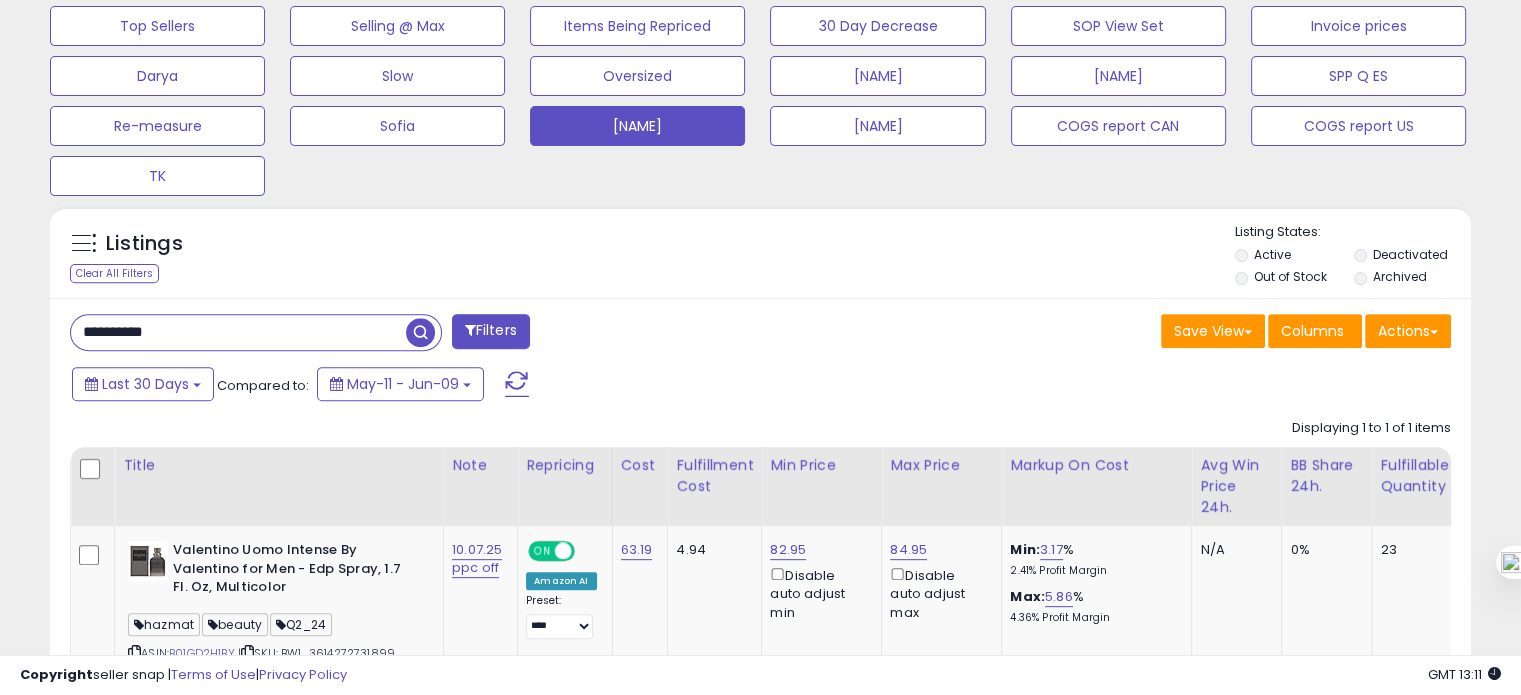 scroll, scrollTop: 999589, scrollLeft: 999176, axis: both 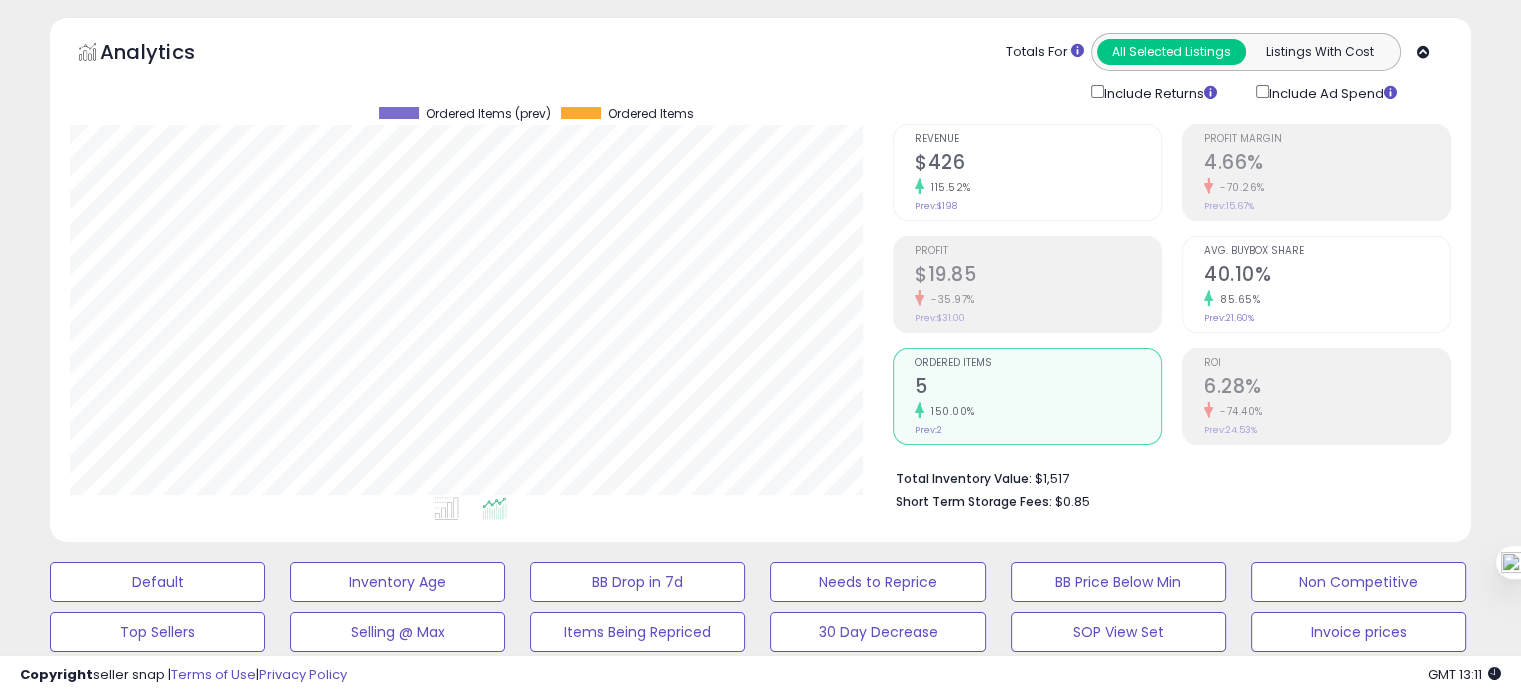 click on "40.10%" at bounding box center [1327, 276] 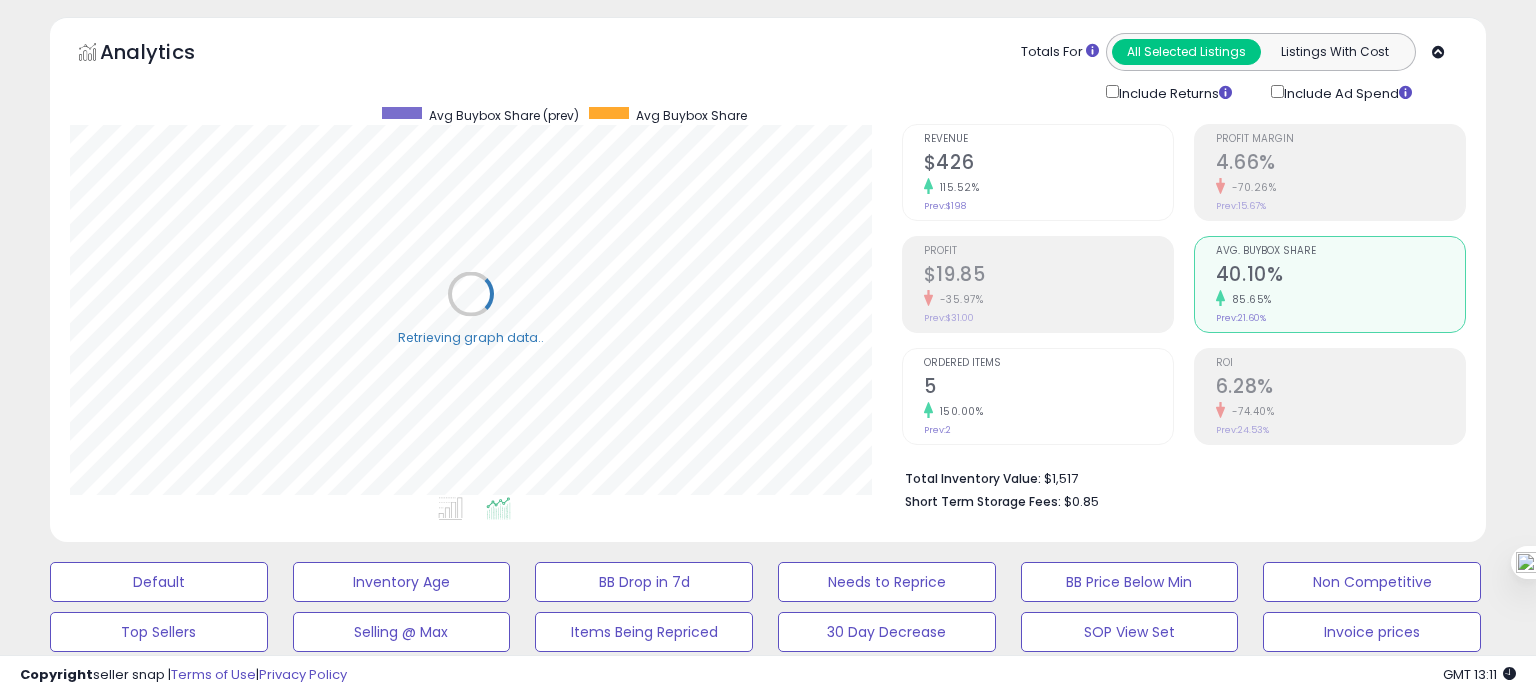 scroll, scrollTop: 999589, scrollLeft: 999168, axis: both 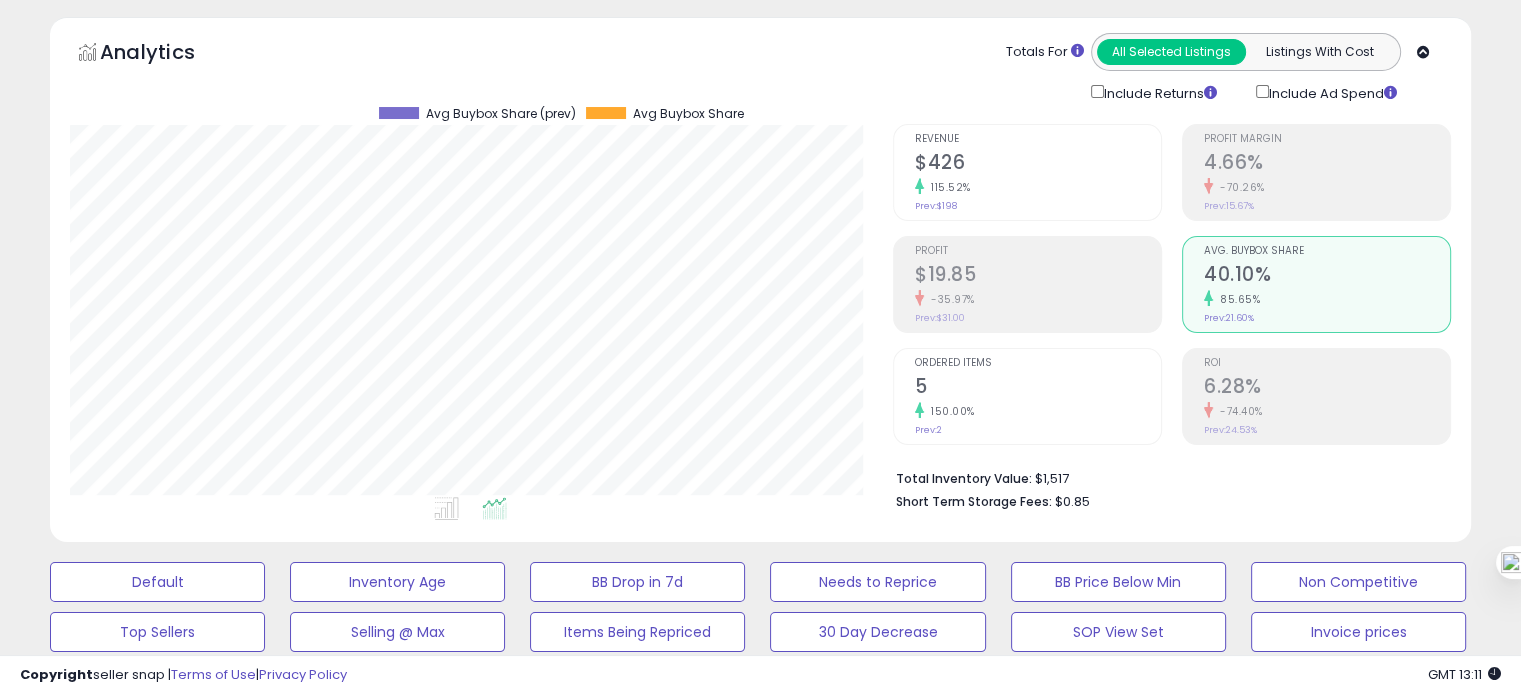 click on "Ordered Items
5
150.00%
Prev:  2" at bounding box center (1038, 394) 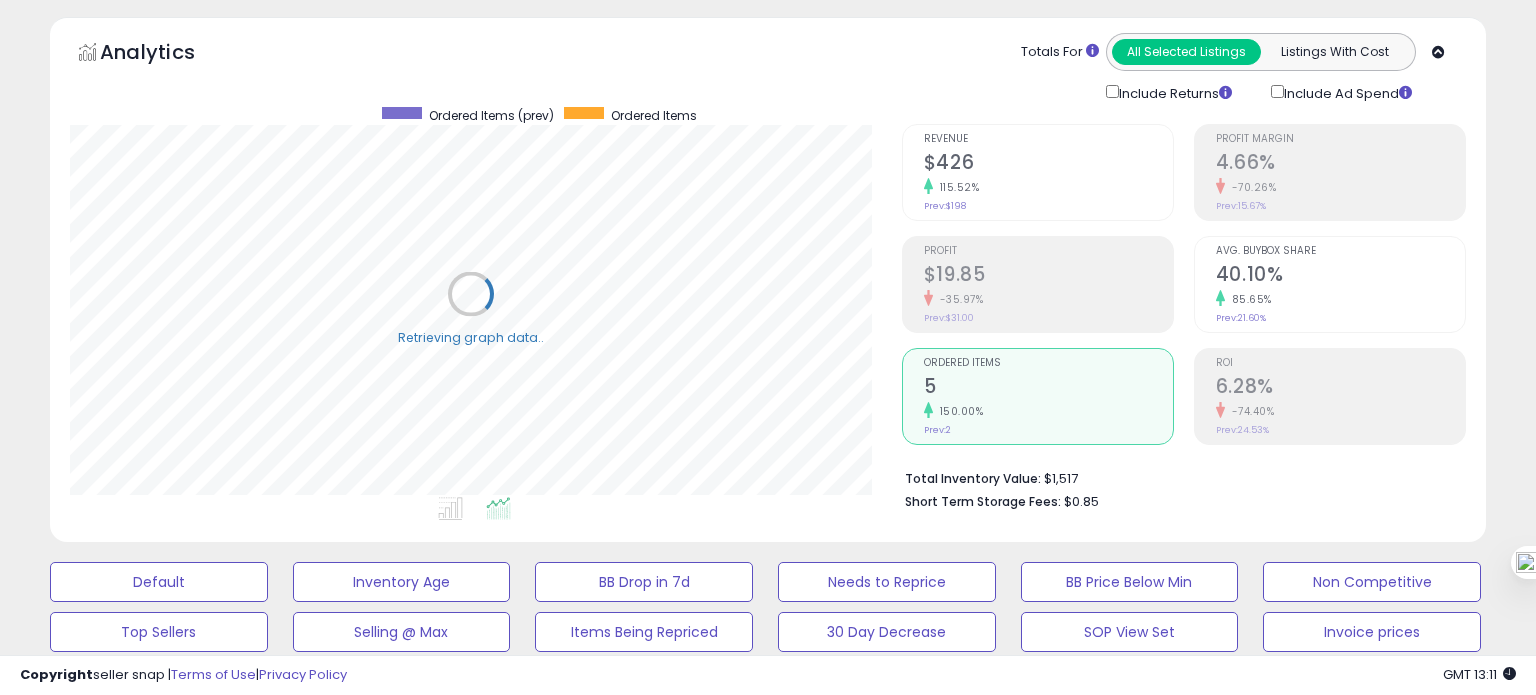 scroll, scrollTop: 999589, scrollLeft: 999168, axis: both 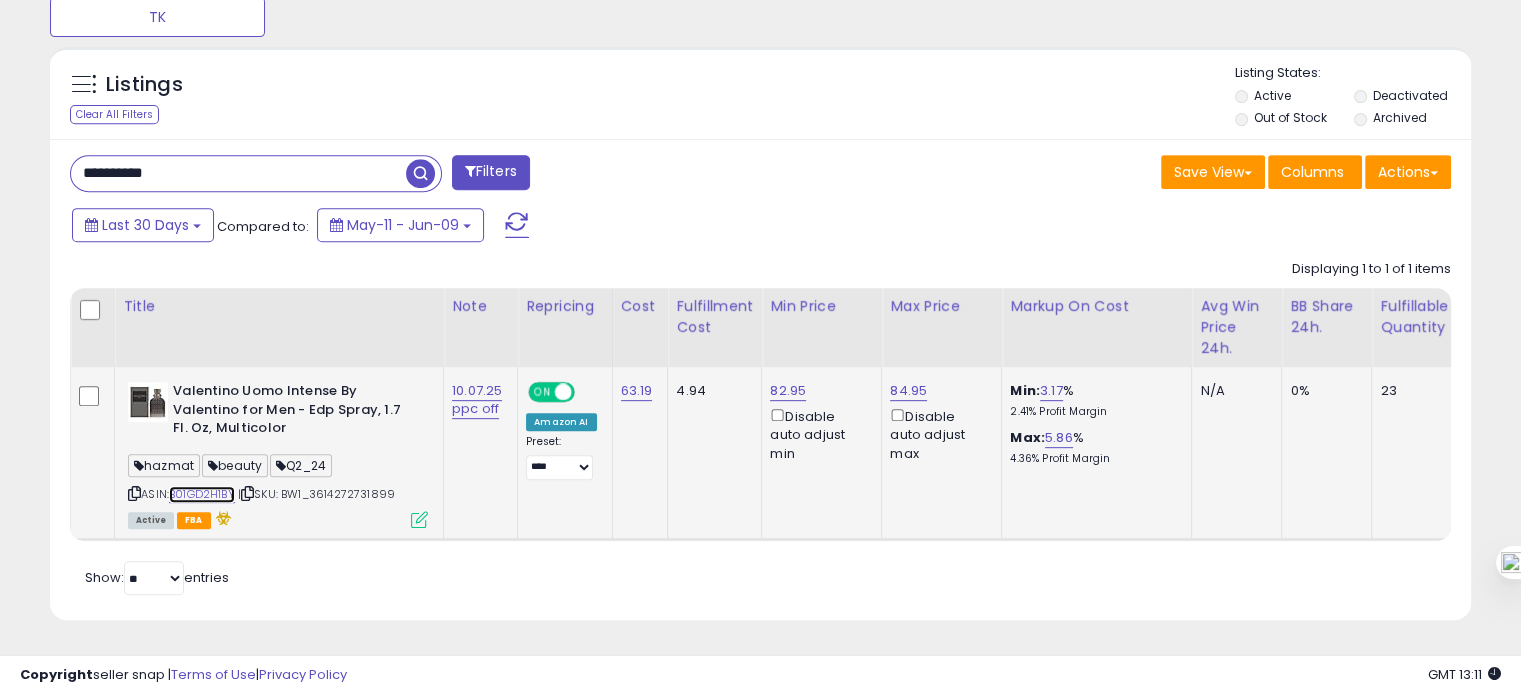 click on "B01GD2H1BY" at bounding box center (202, 494) 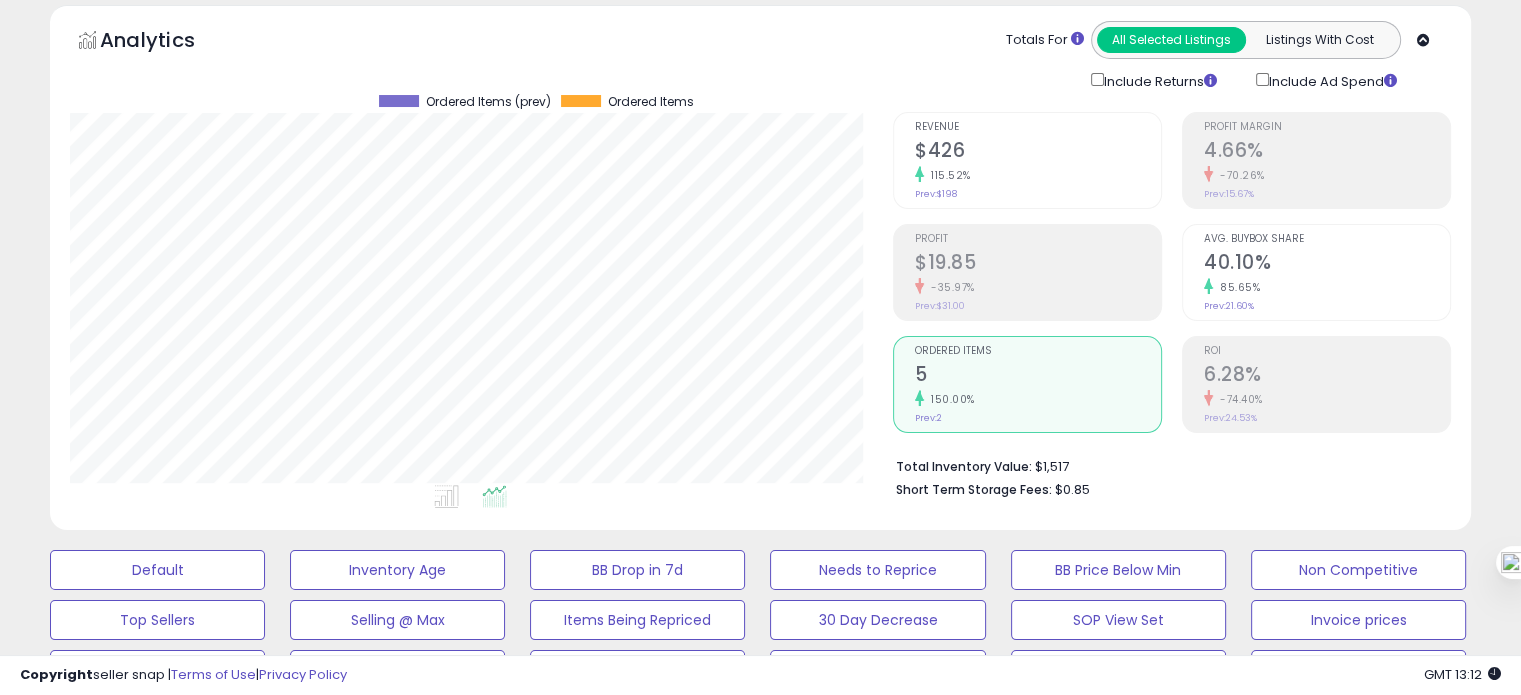 click on "Avg. Buybox Share
40.10%
85.65%
Prev:  21.60%" at bounding box center (1327, 270) 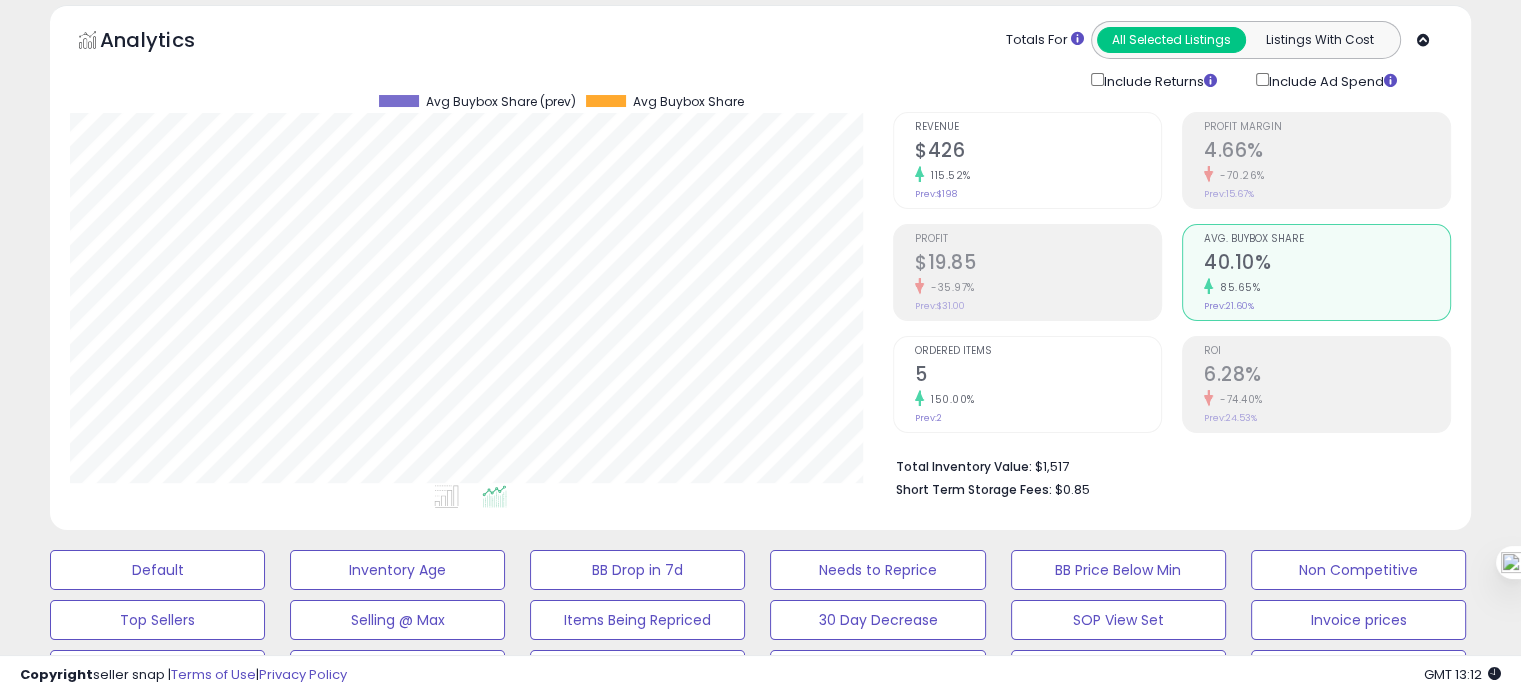 click on "150.00%" at bounding box center [1038, 399] 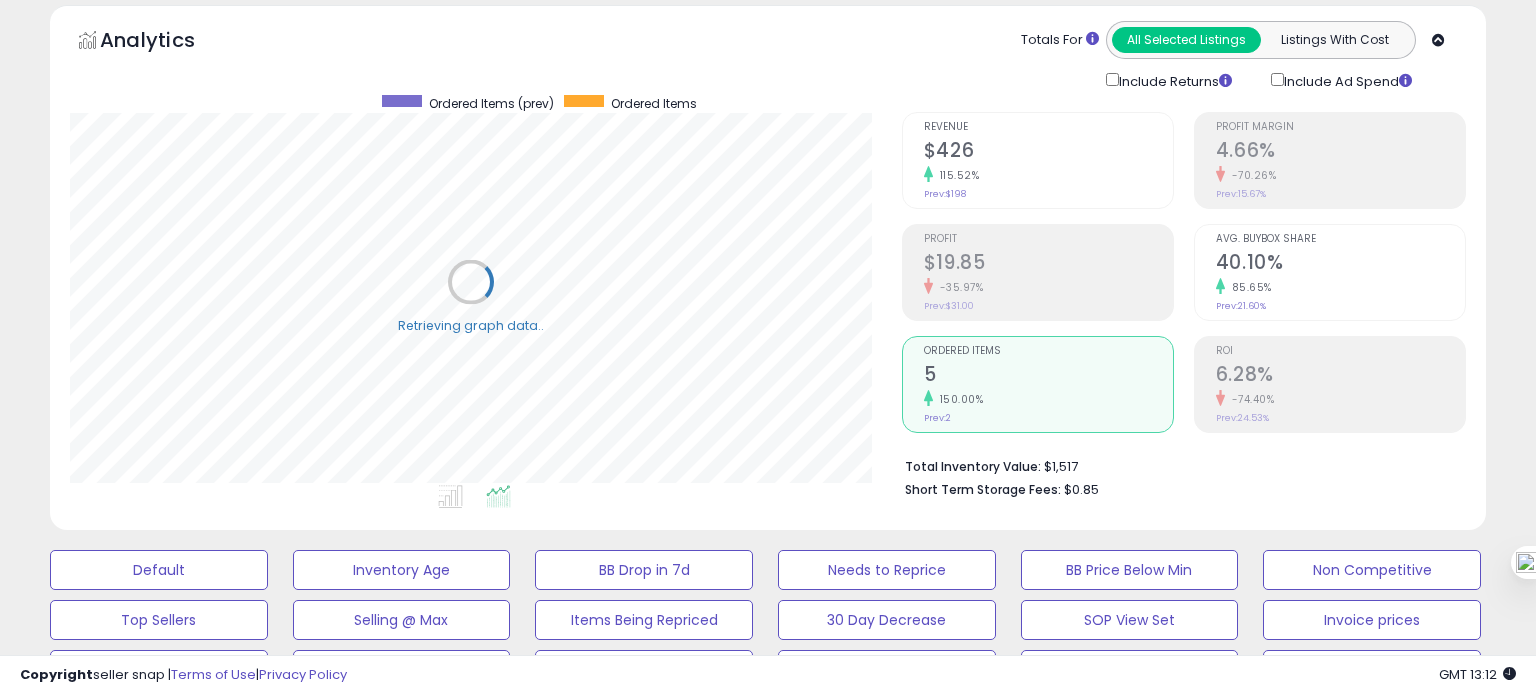 scroll, scrollTop: 999589, scrollLeft: 999168, axis: both 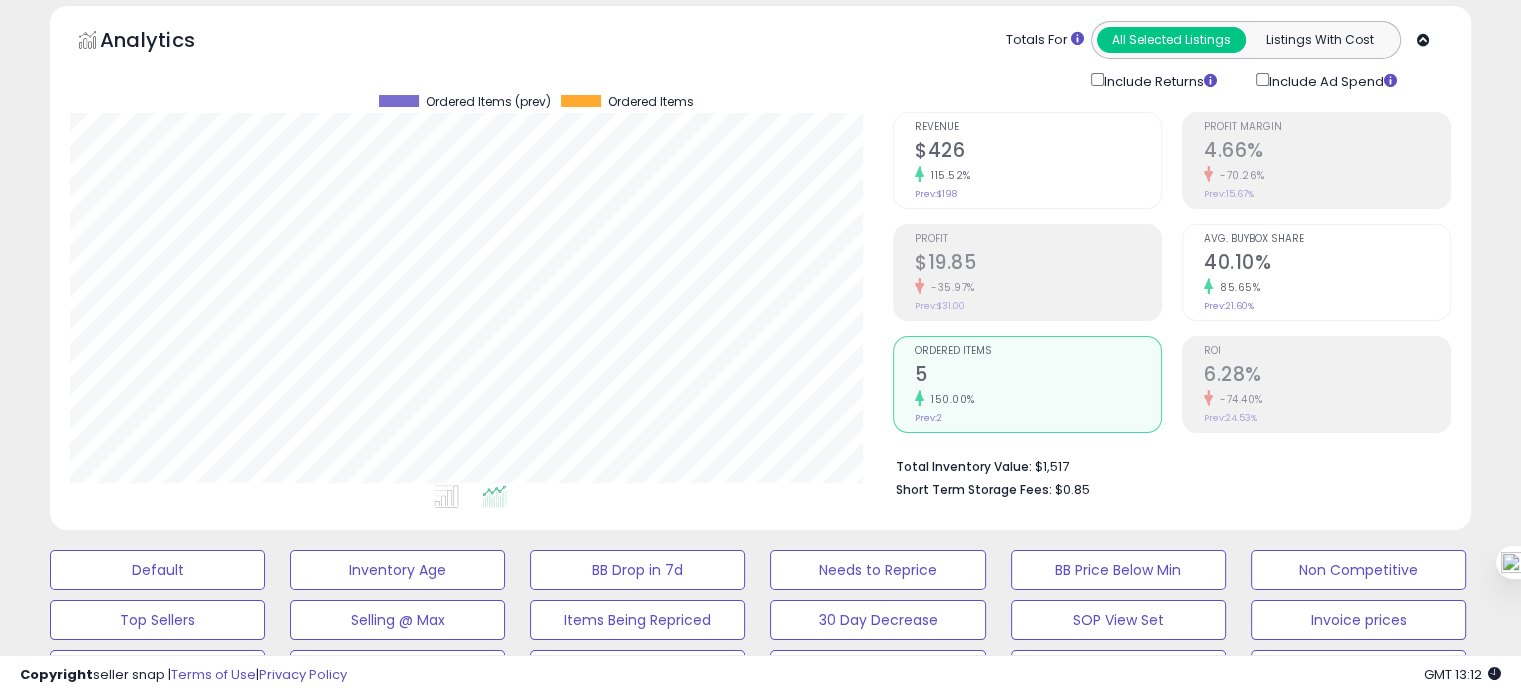click on "85.65%" 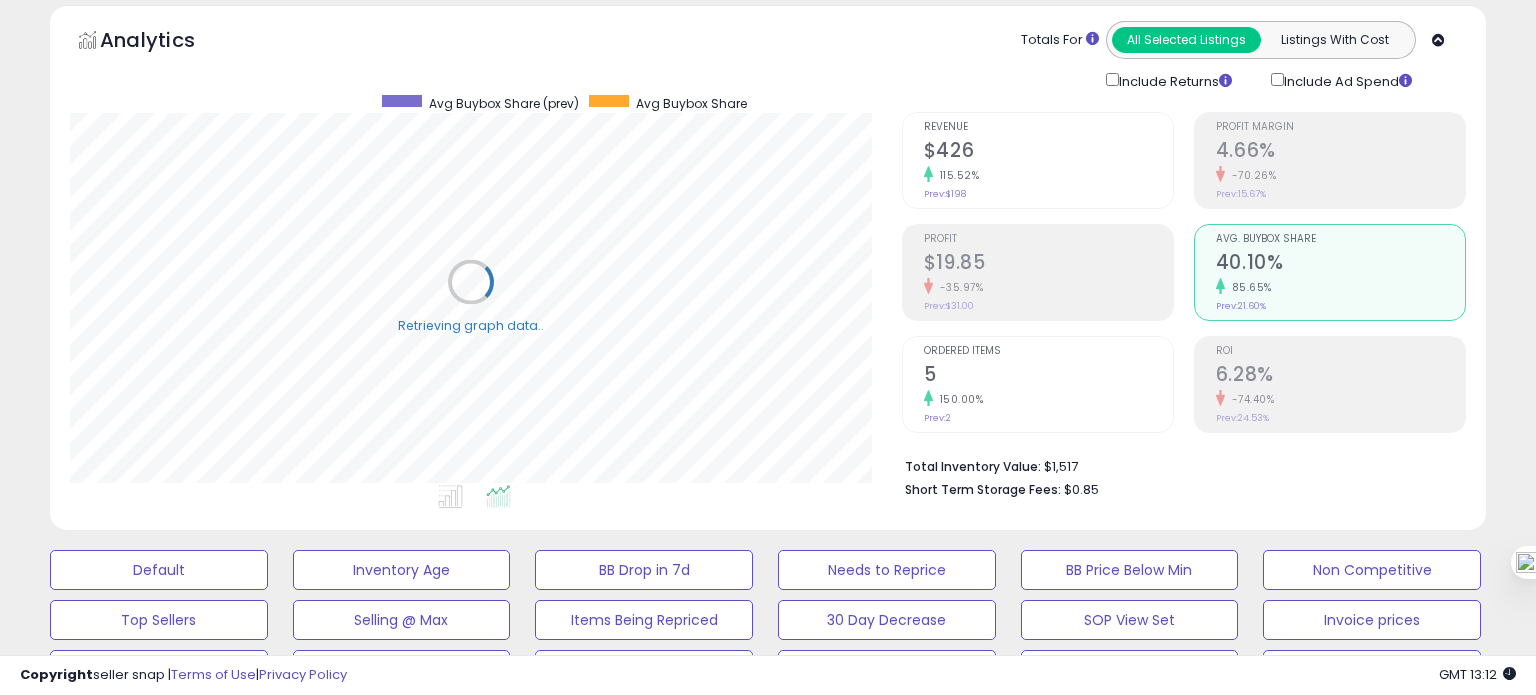 scroll, scrollTop: 999589, scrollLeft: 999168, axis: both 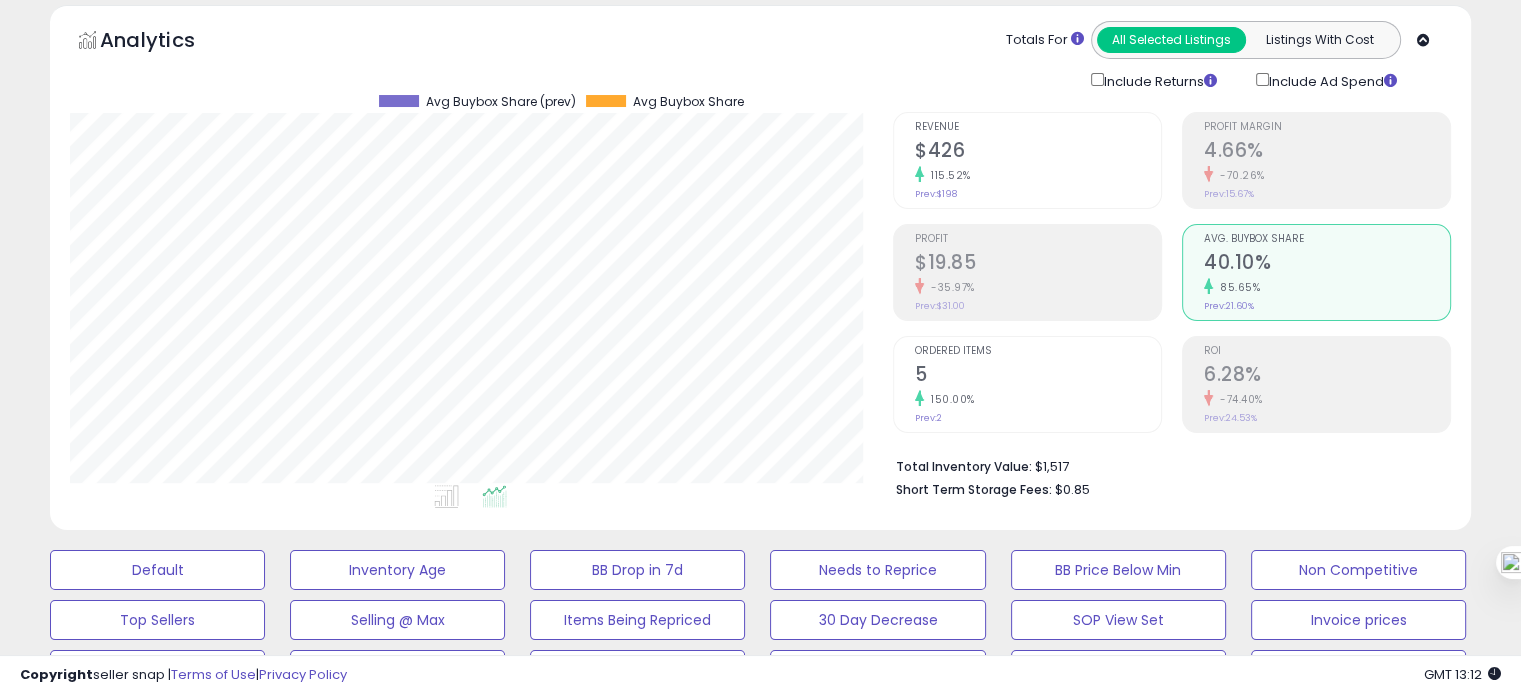 click on "5" at bounding box center (1038, 376) 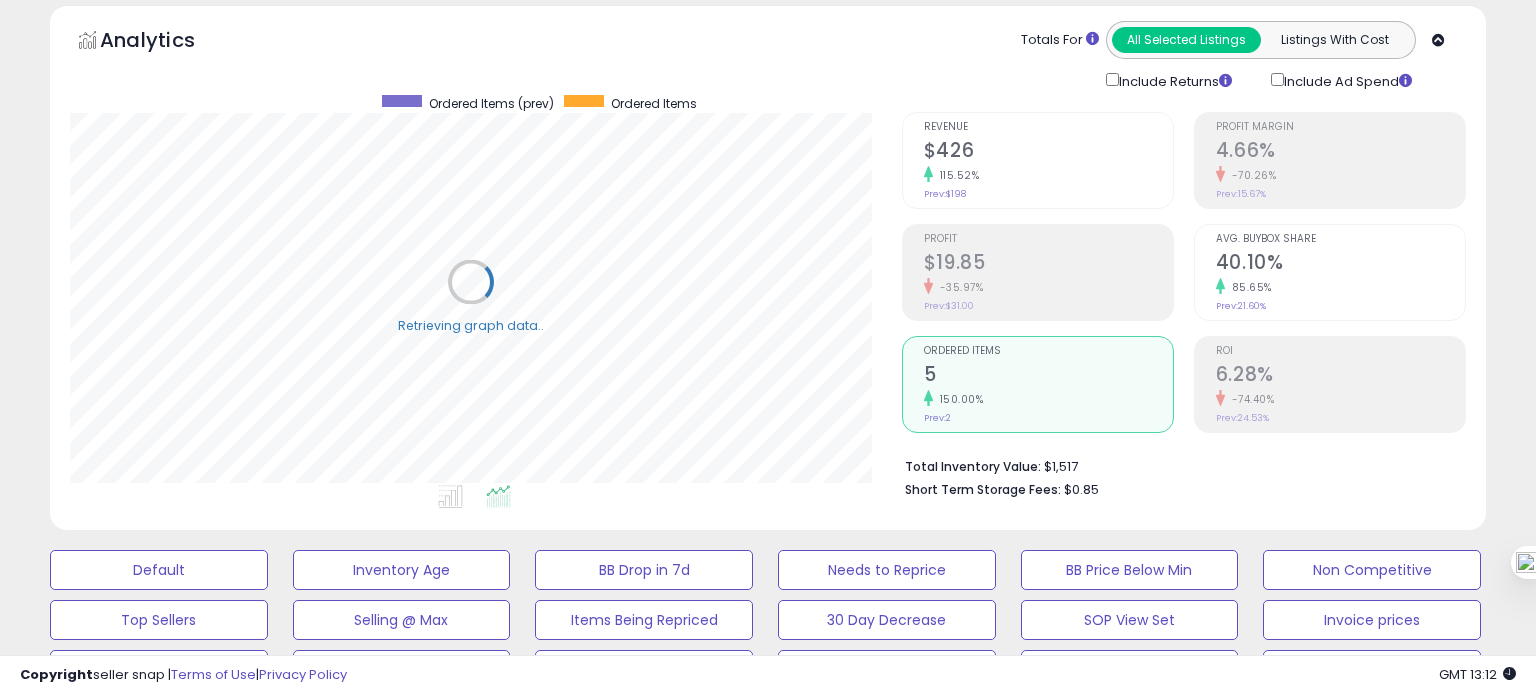 scroll, scrollTop: 999589, scrollLeft: 999168, axis: both 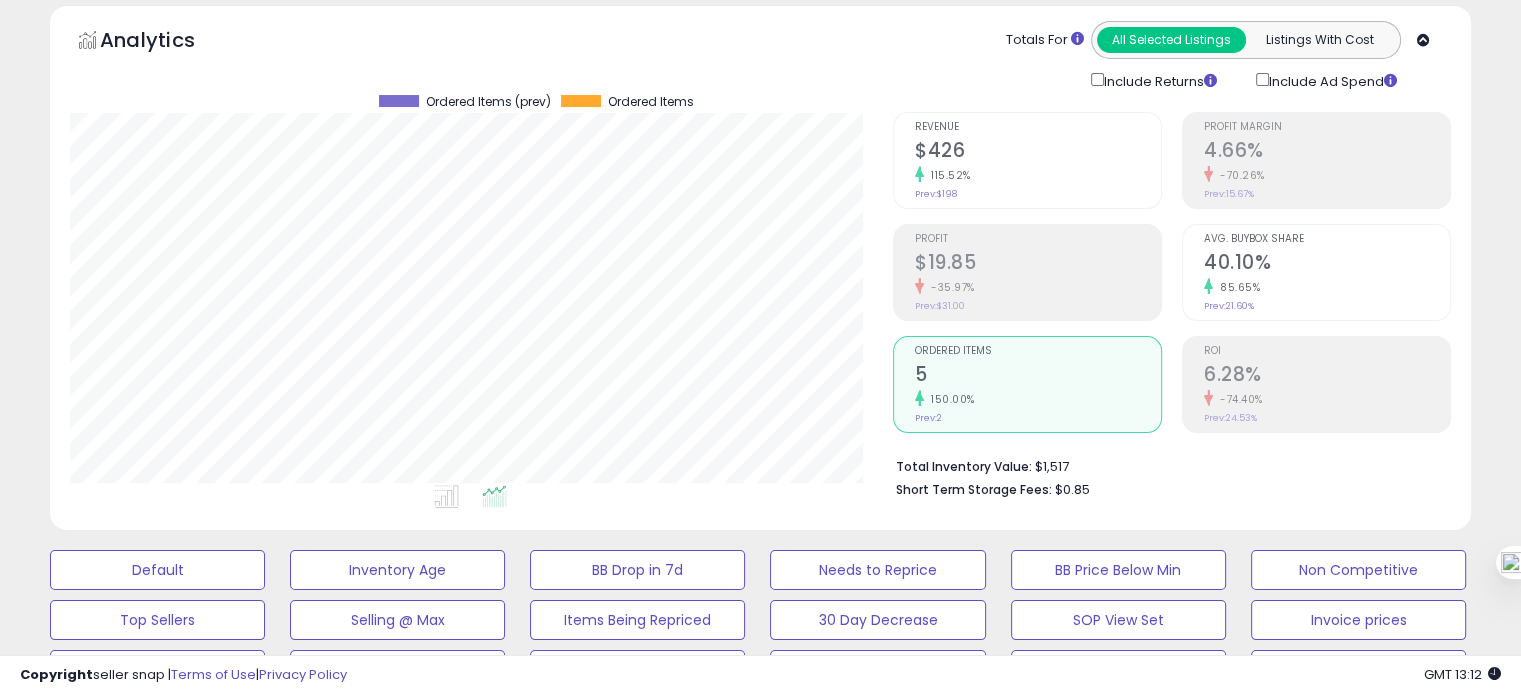 click on "6.28%" at bounding box center (1327, 376) 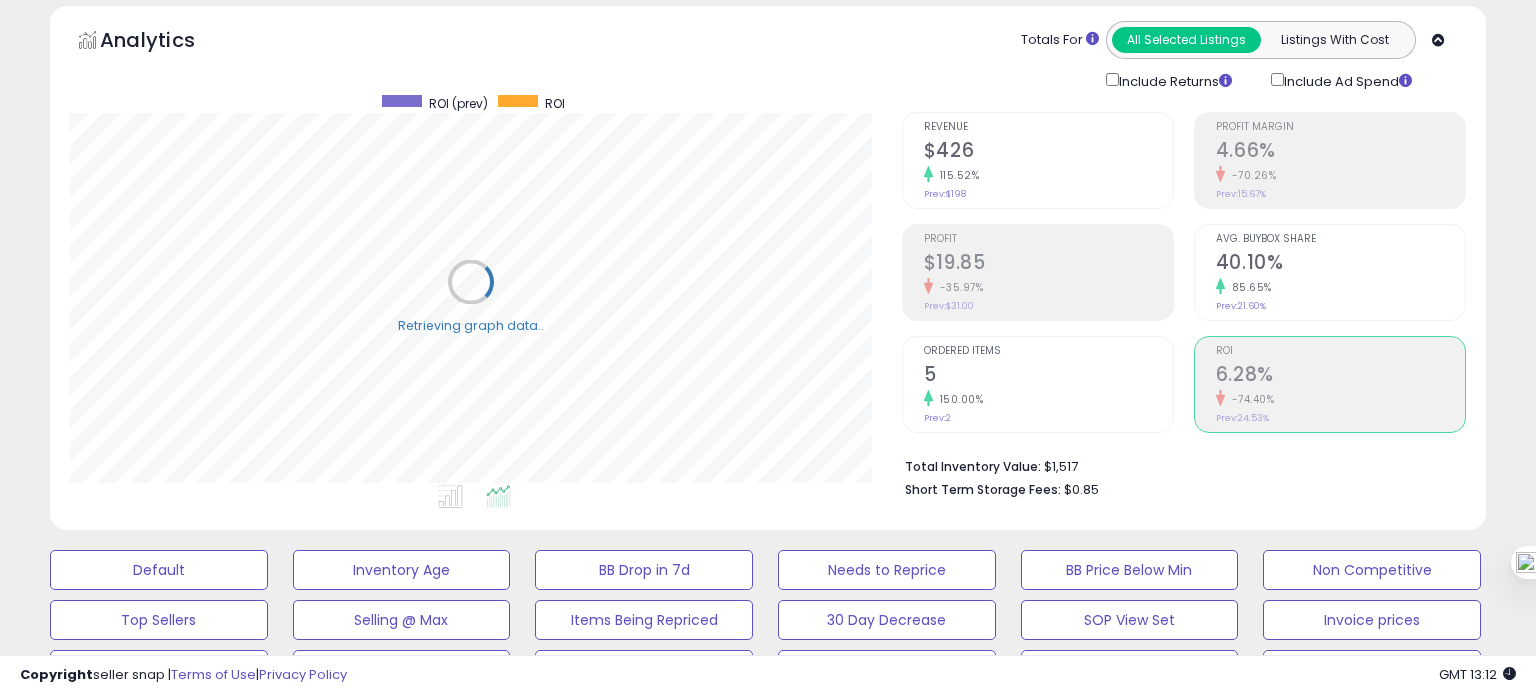 scroll, scrollTop: 999589, scrollLeft: 999168, axis: both 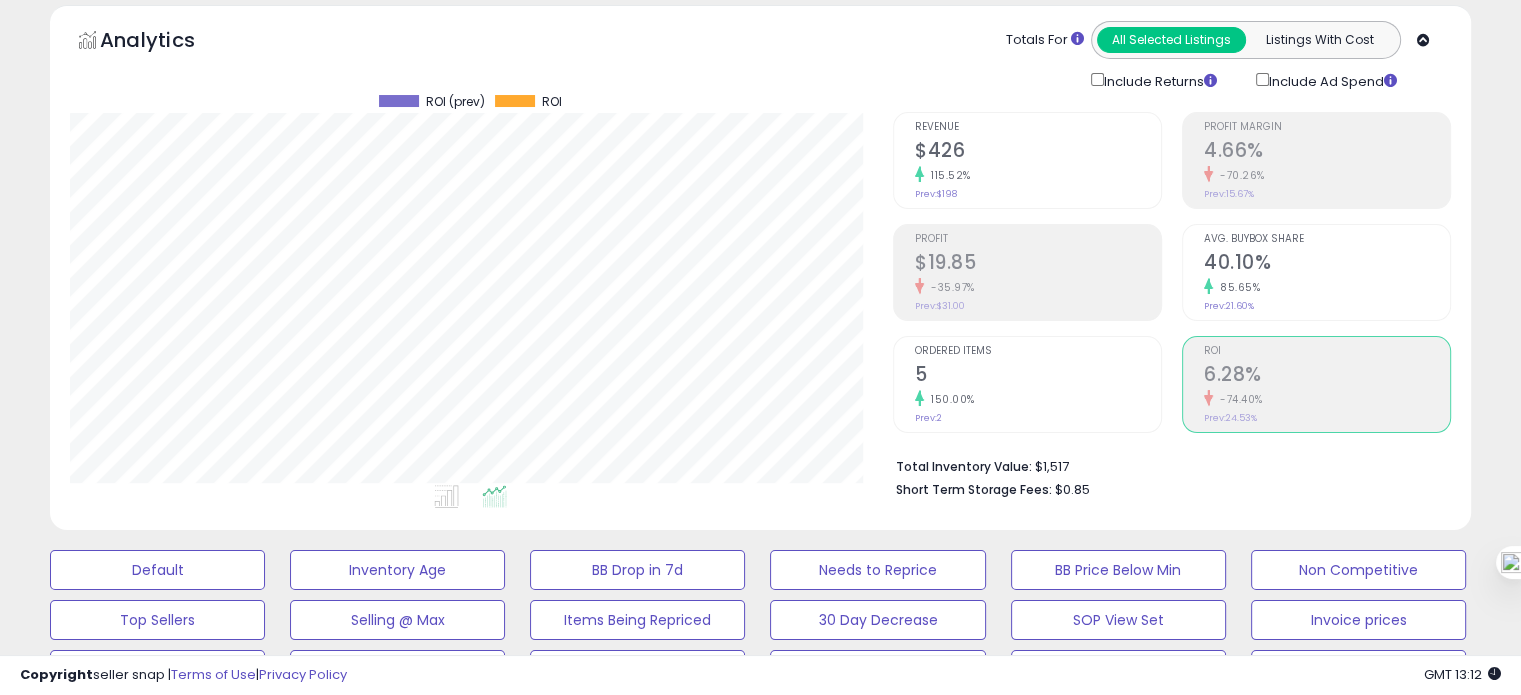 click on "Ordered Items
5
150.00%
Prev:  2" at bounding box center (1038, 382) 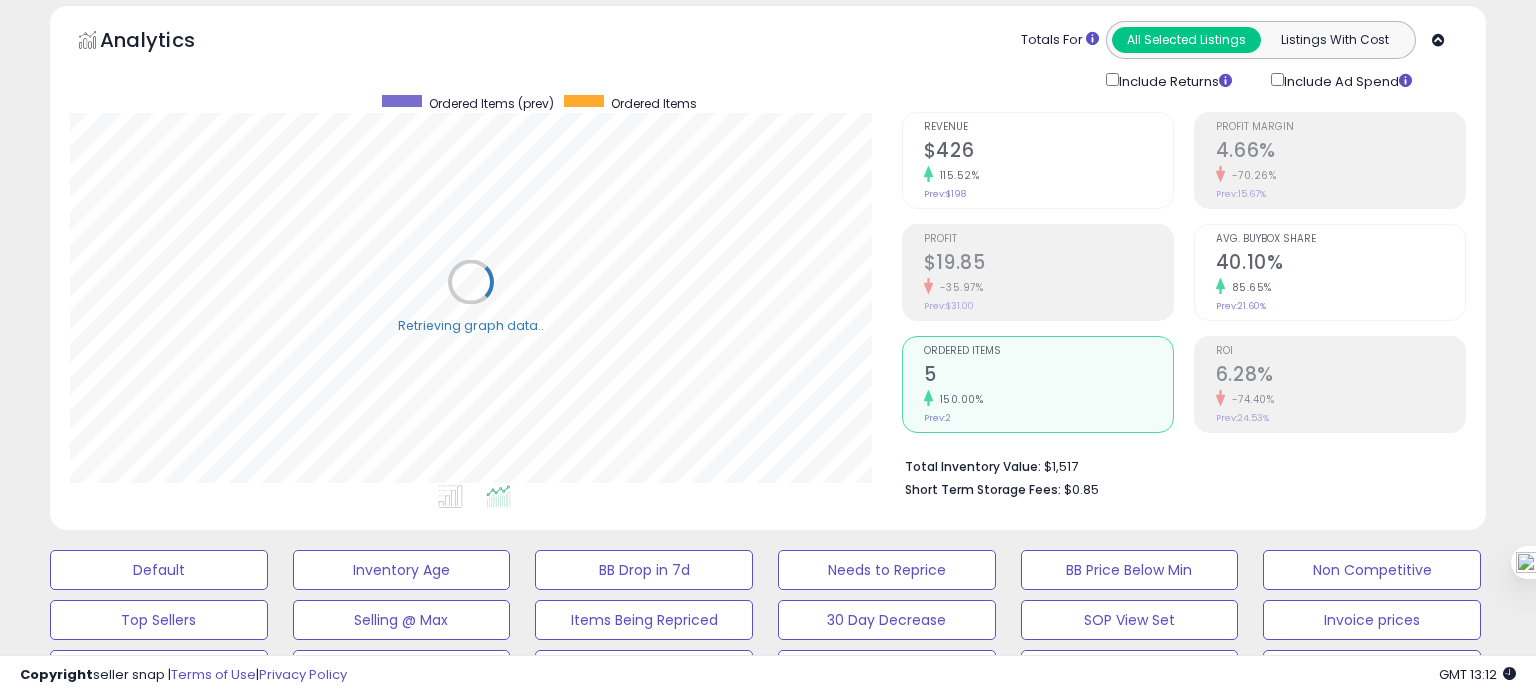 scroll, scrollTop: 999589, scrollLeft: 999168, axis: both 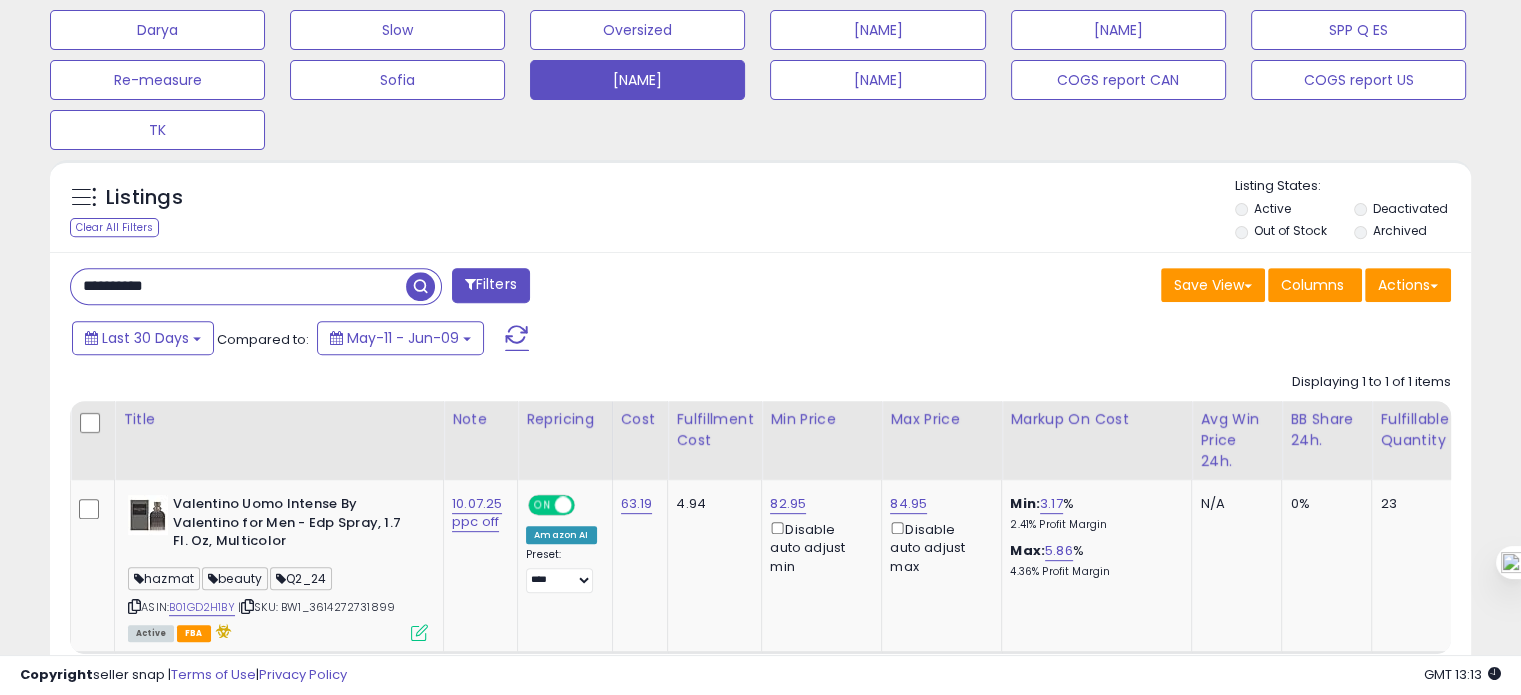 click on "**********" at bounding box center [238, 286] 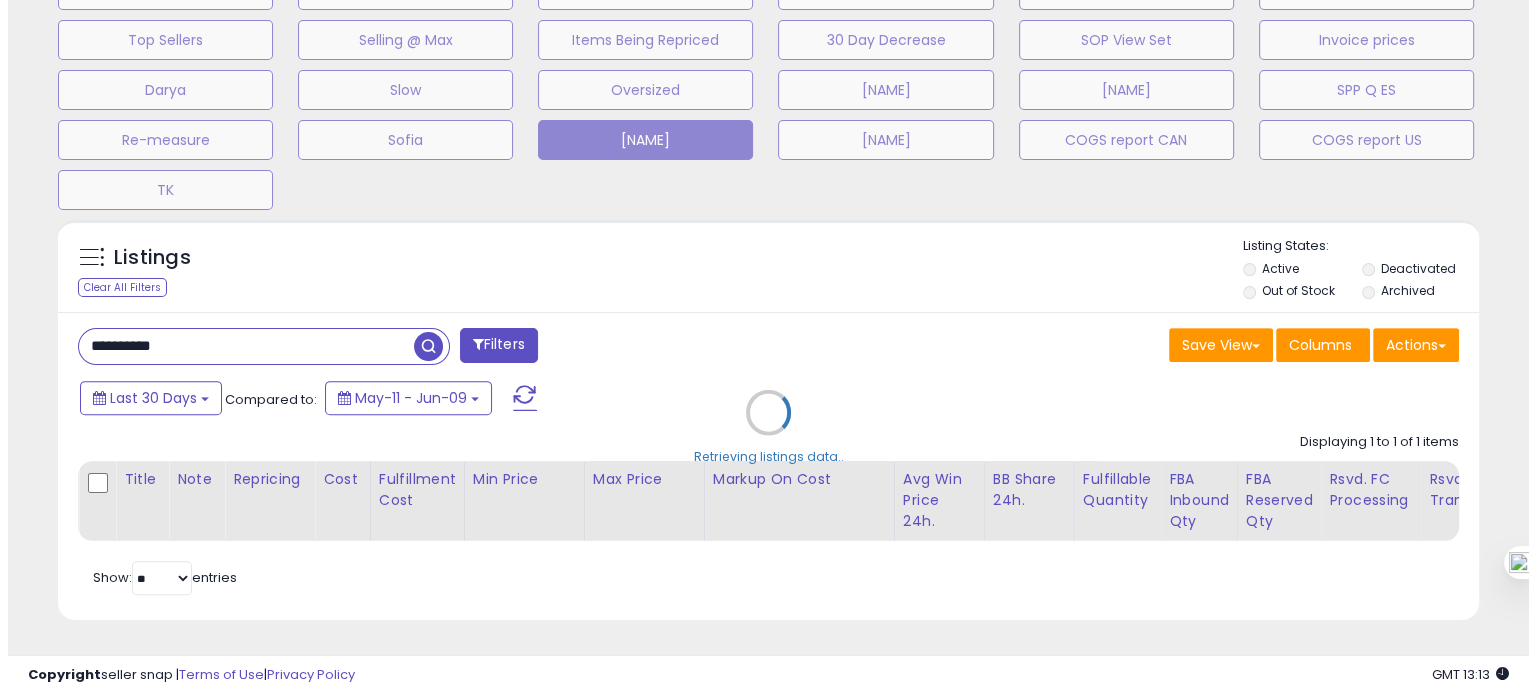 scroll, scrollTop: 674, scrollLeft: 0, axis: vertical 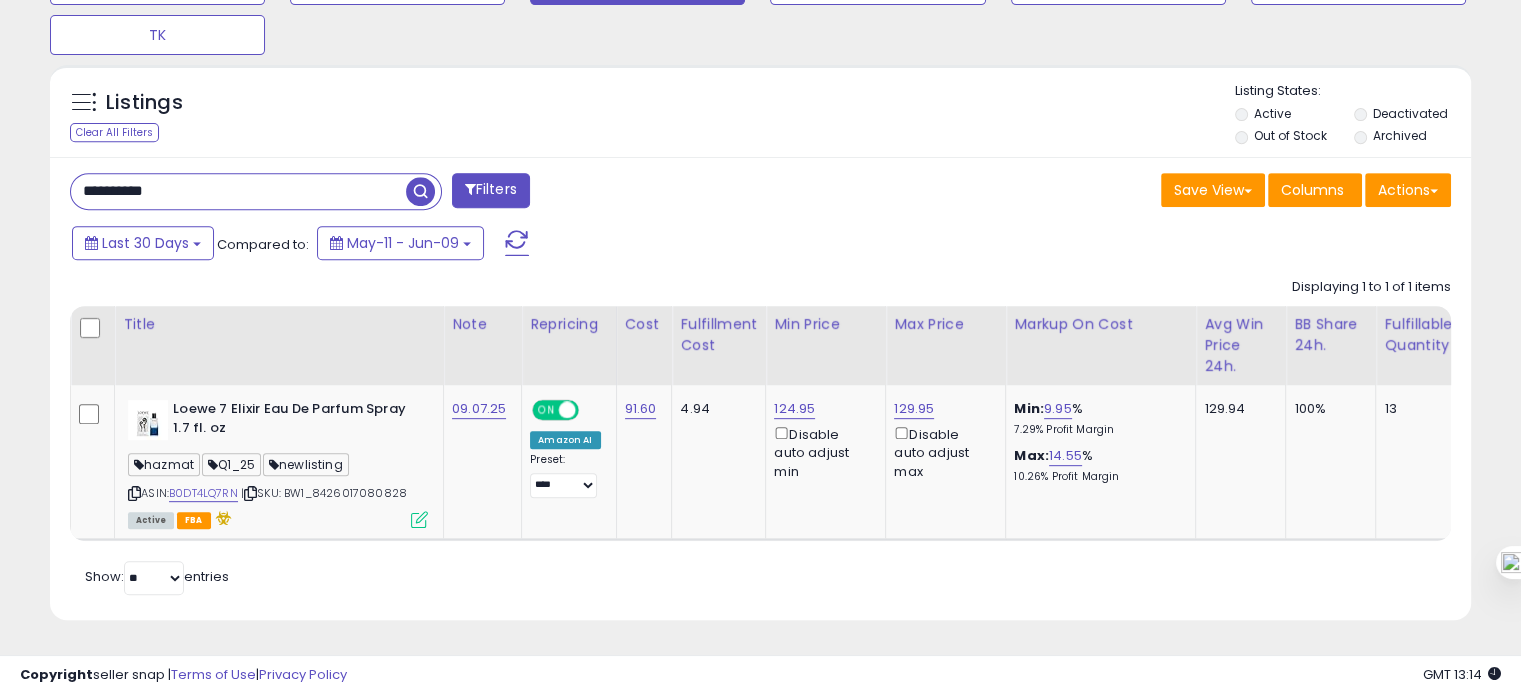 click on "**********" at bounding box center [238, 191] 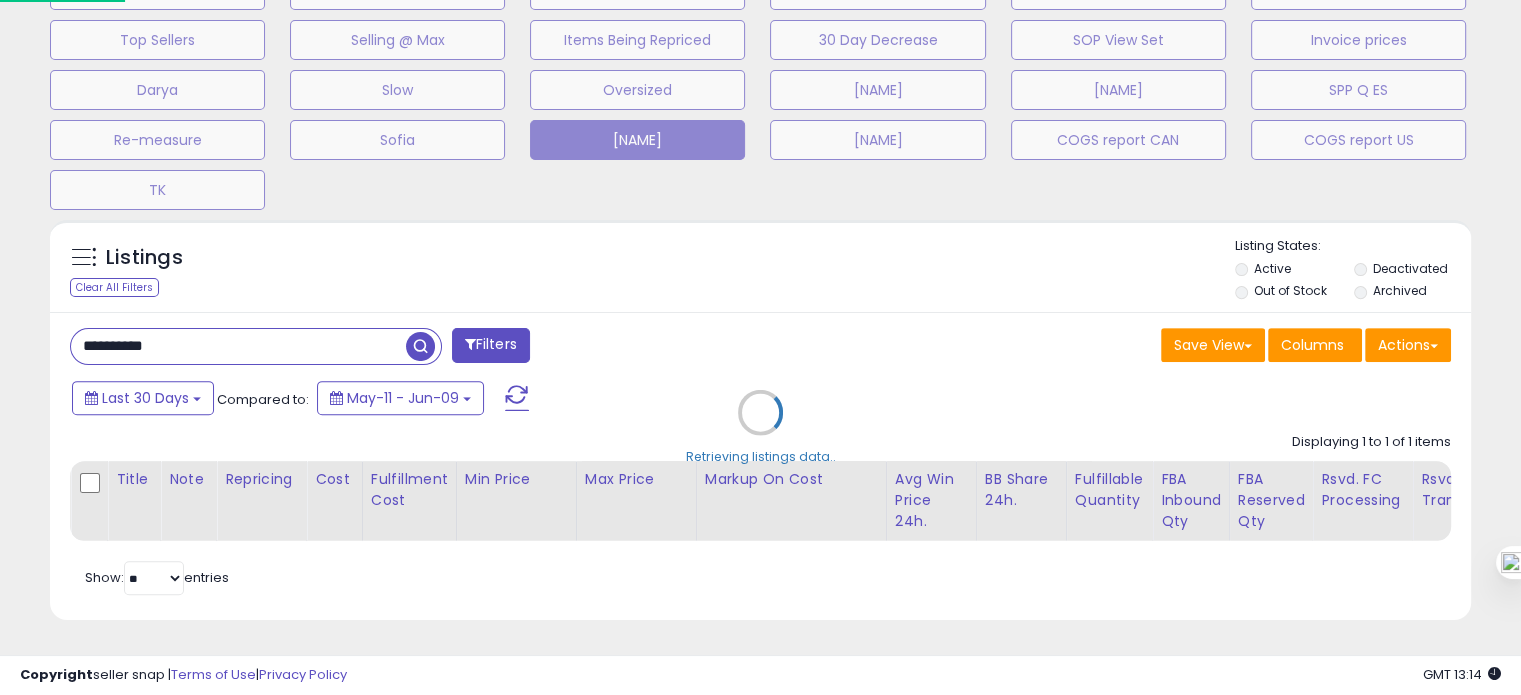 scroll, scrollTop: 999589, scrollLeft: 999168, axis: both 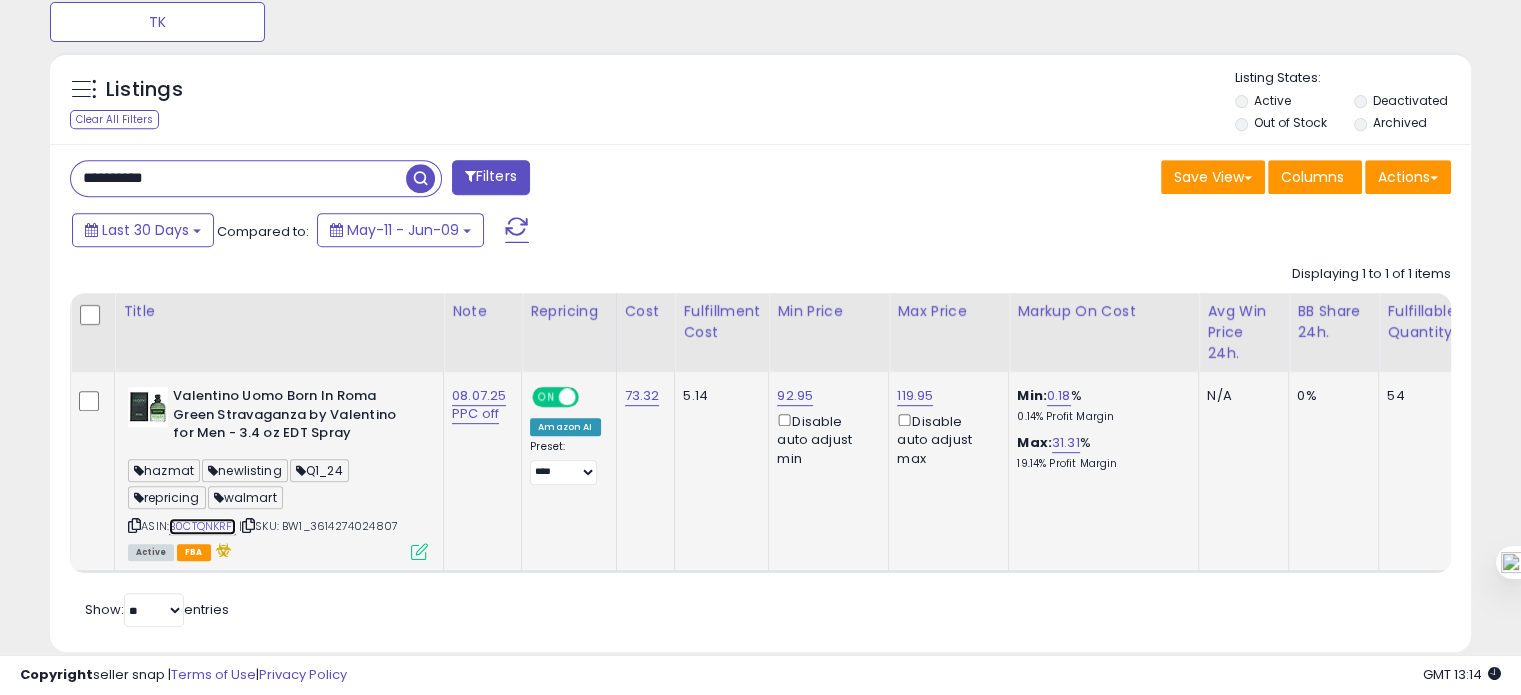 click on "B0CTQNKRF1" at bounding box center [202, 526] 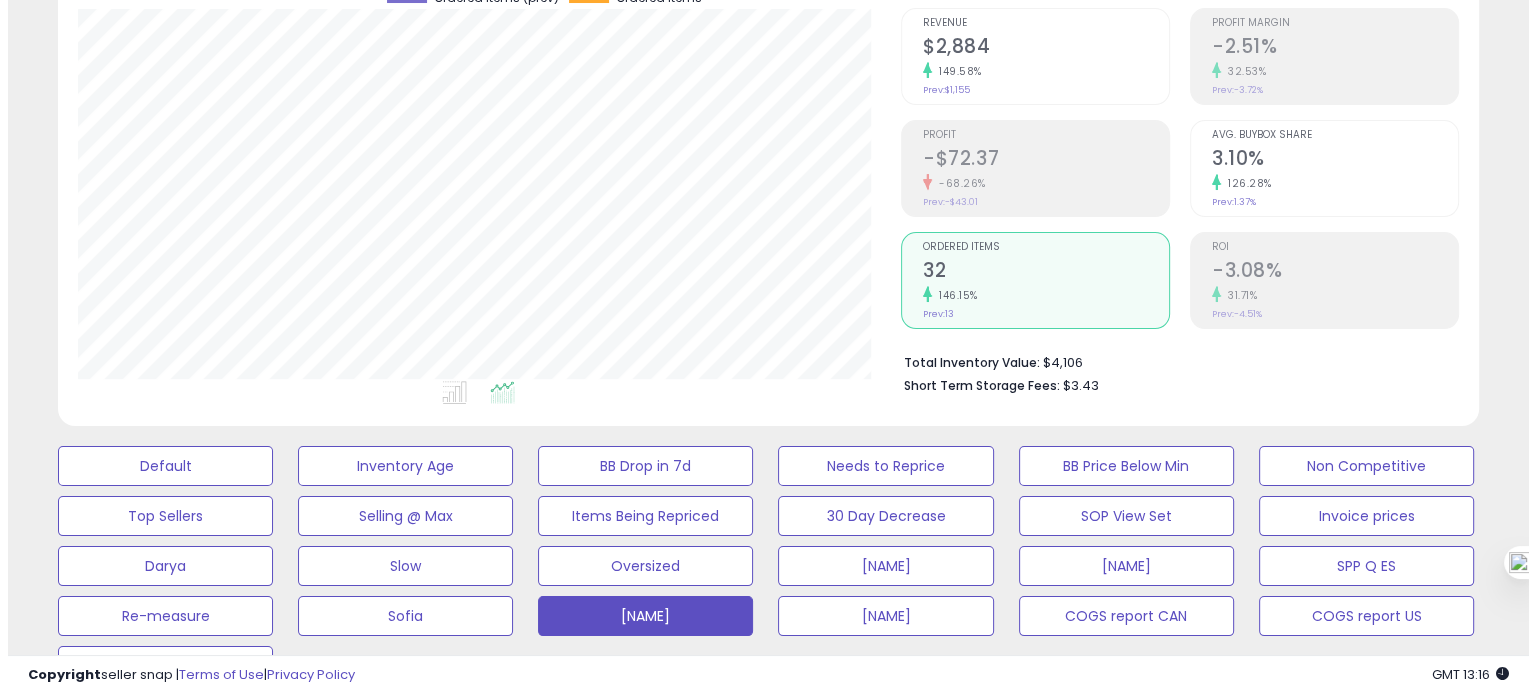 scroll, scrollTop: 170, scrollLeft: 0, axis: vertical 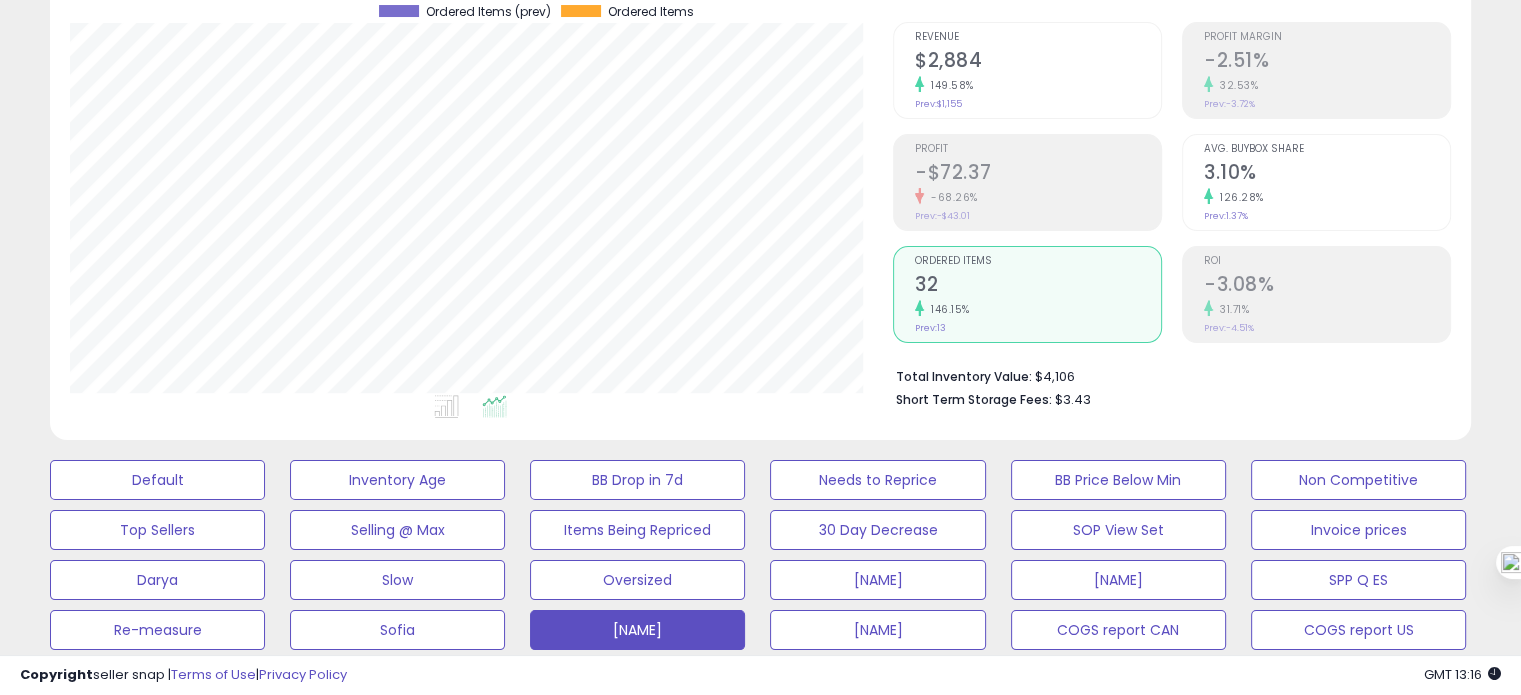 click on "126.28%" at bounding box center (1327, 197) 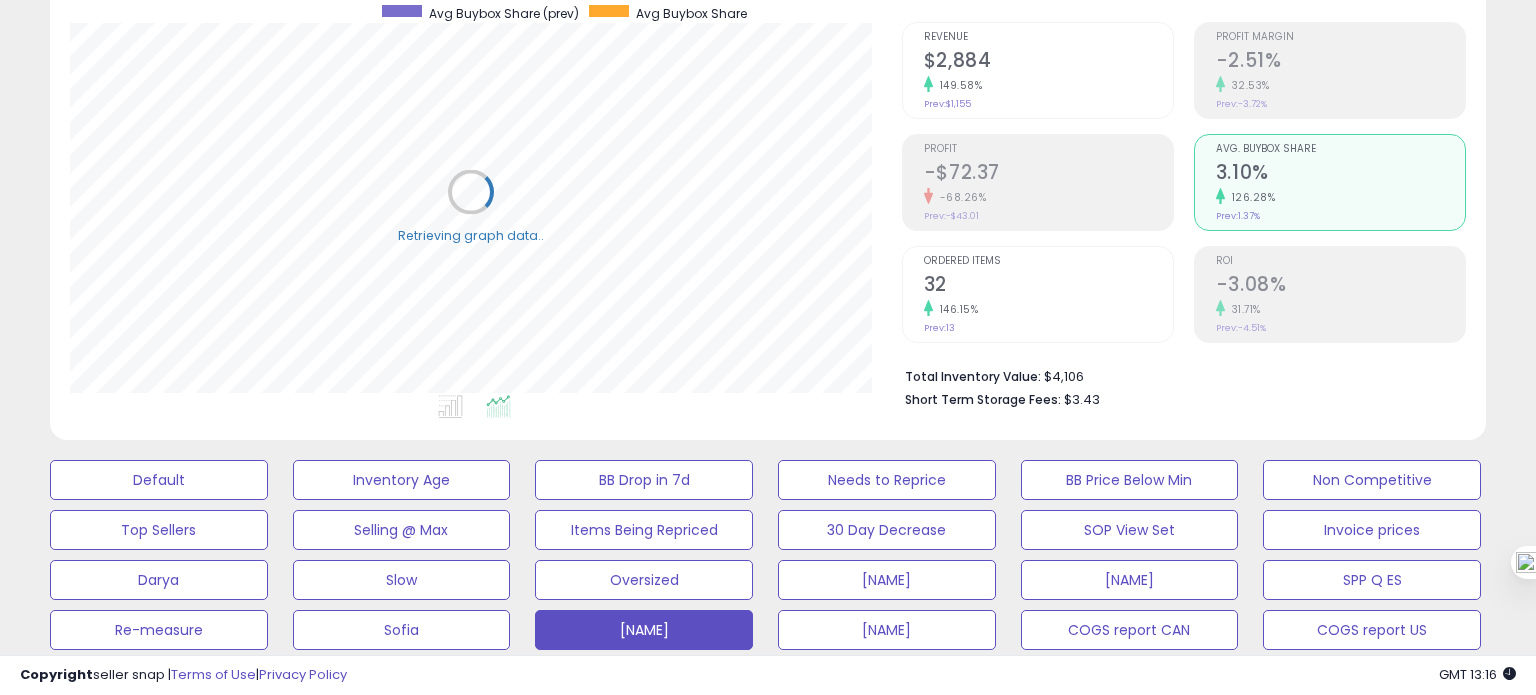 scroll, scrollTop: 999589, scrollLeft: 999168, axis: both 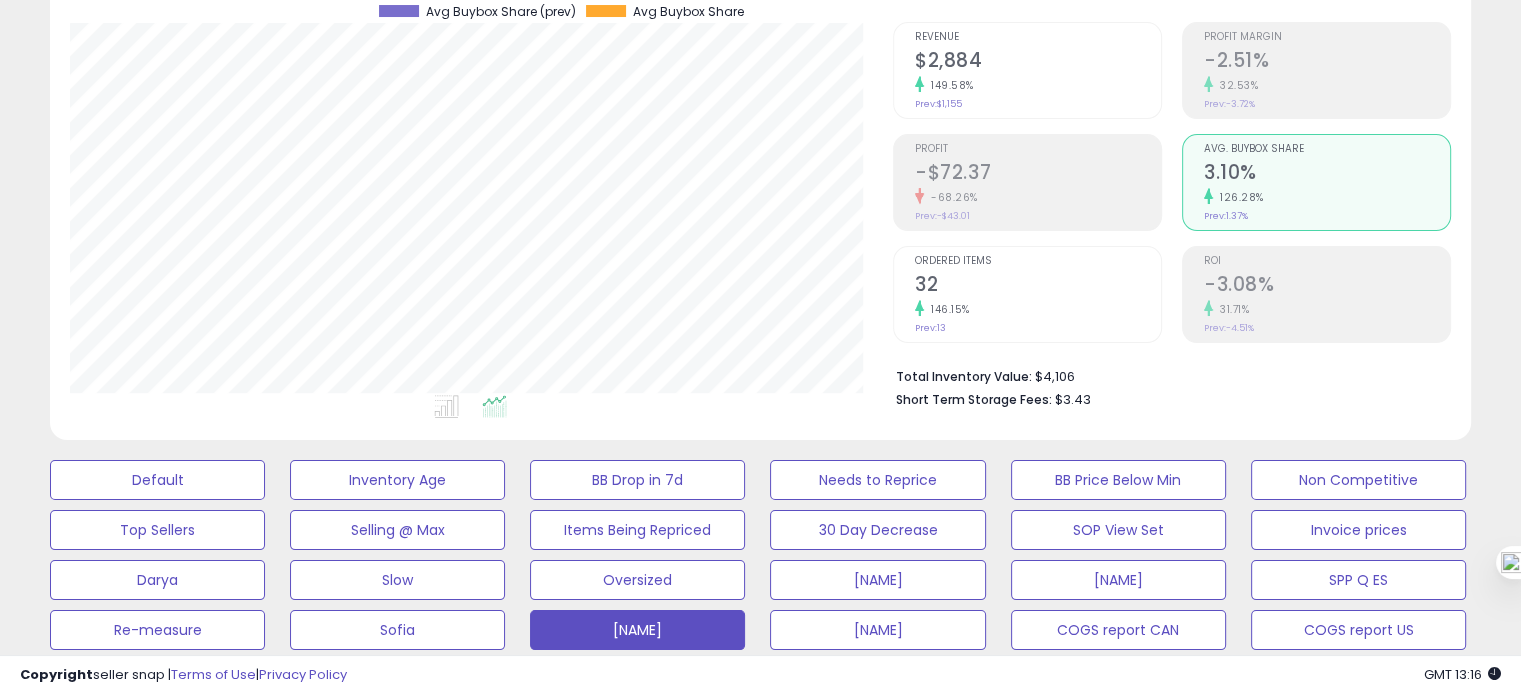 click on "Ordered Items" at bounding box center (1038, 261) 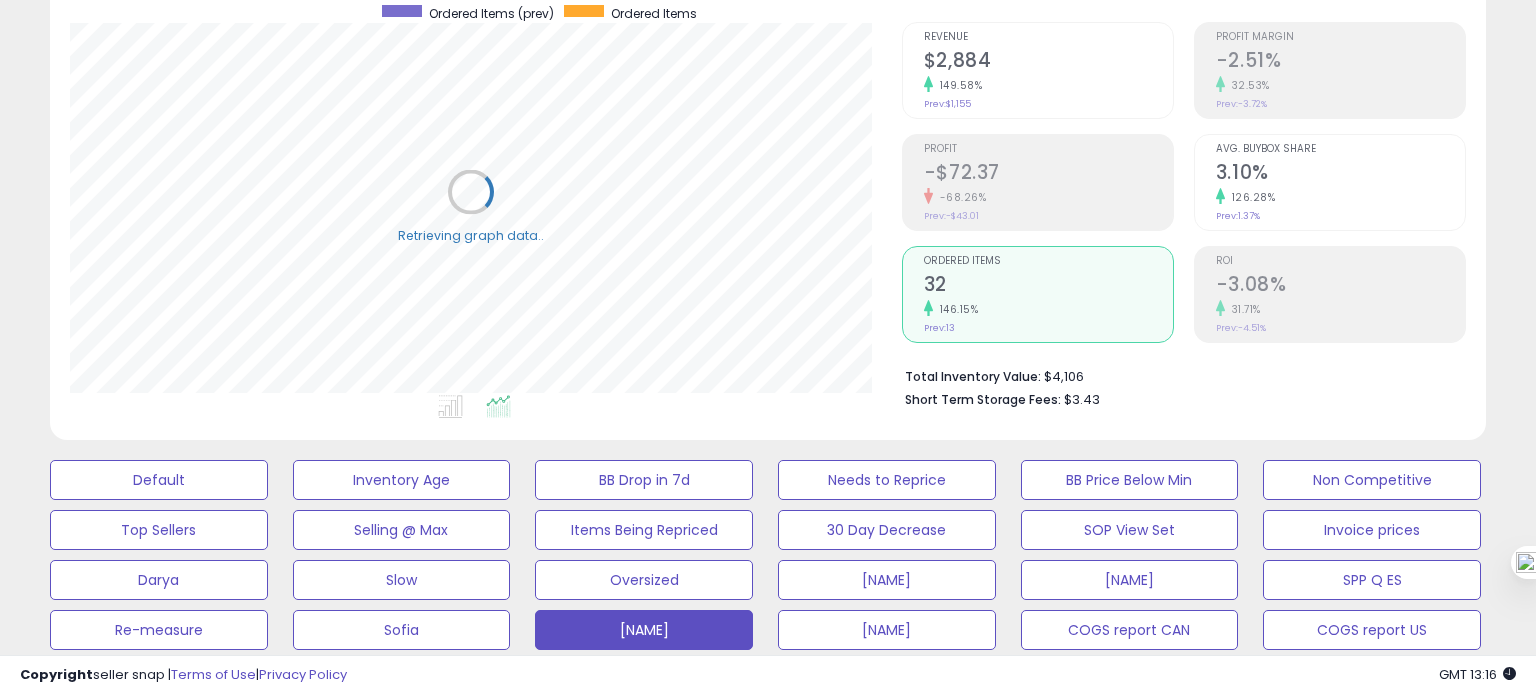 scroll, scrollTop: 999589, scrollLeft: 999168, axis: both 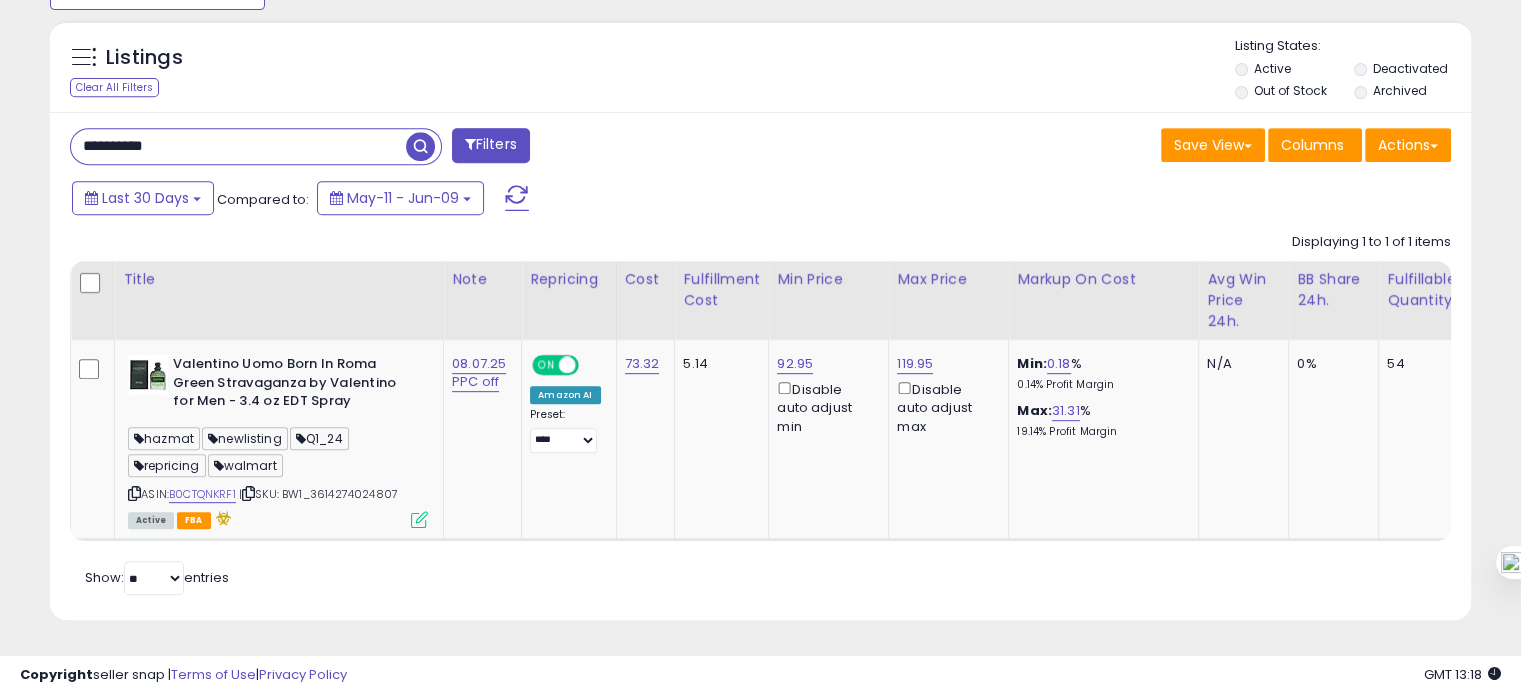 click on "**********" at bounding box center [238, 146] 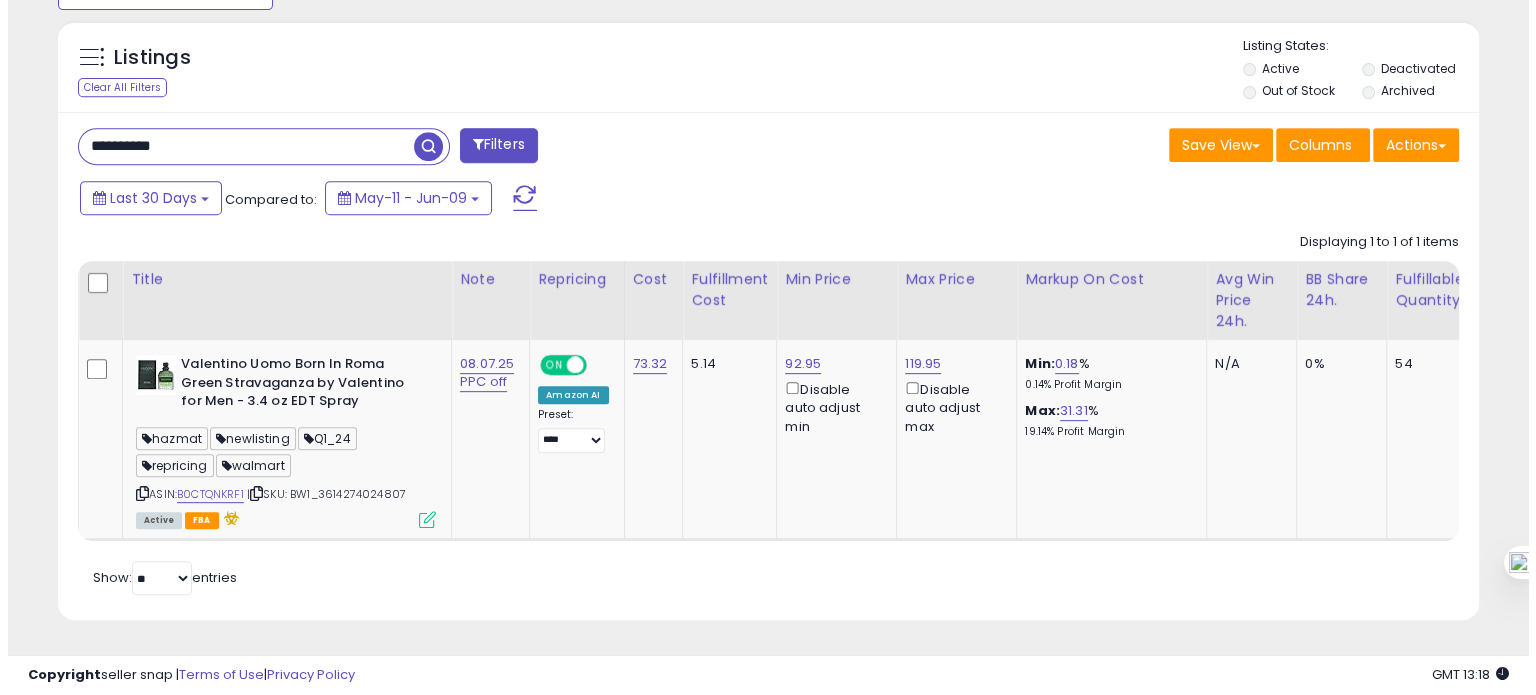 scroll, scrollTop: 674, scrollLeft: 0, axis: vertical 